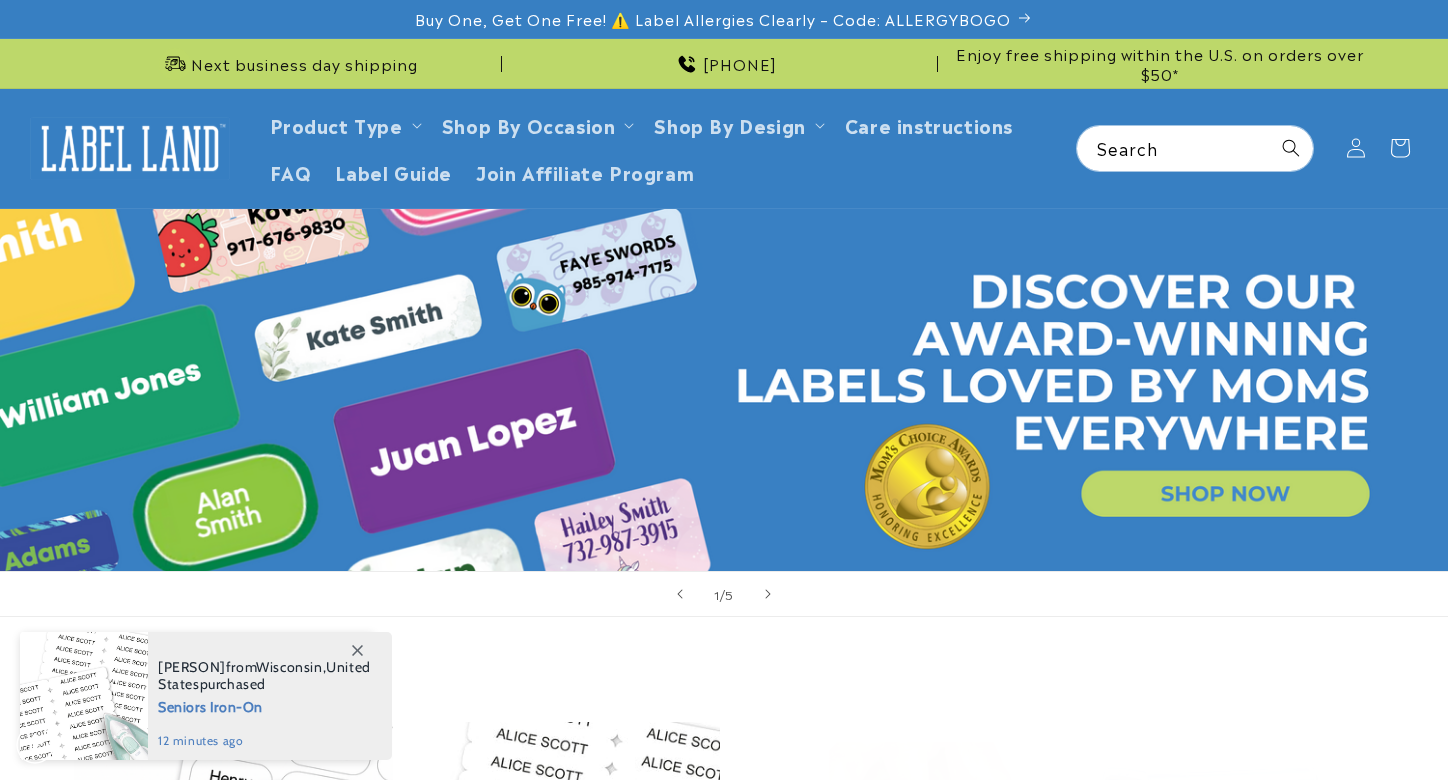 scroll, scrollTop: 0, scrollLeft: 0, axis: both 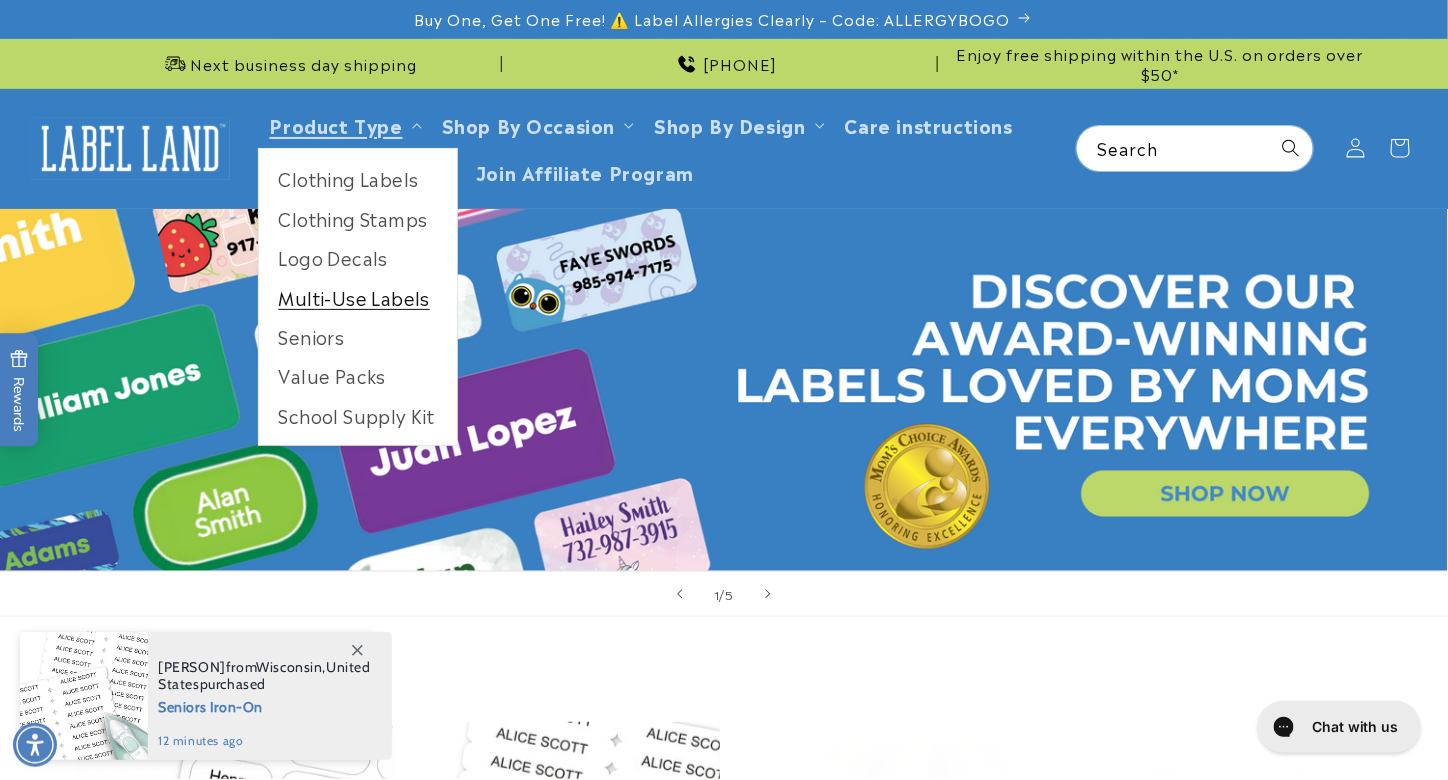 click on "Multi-Use Labels" at bounding box center [358, 297] 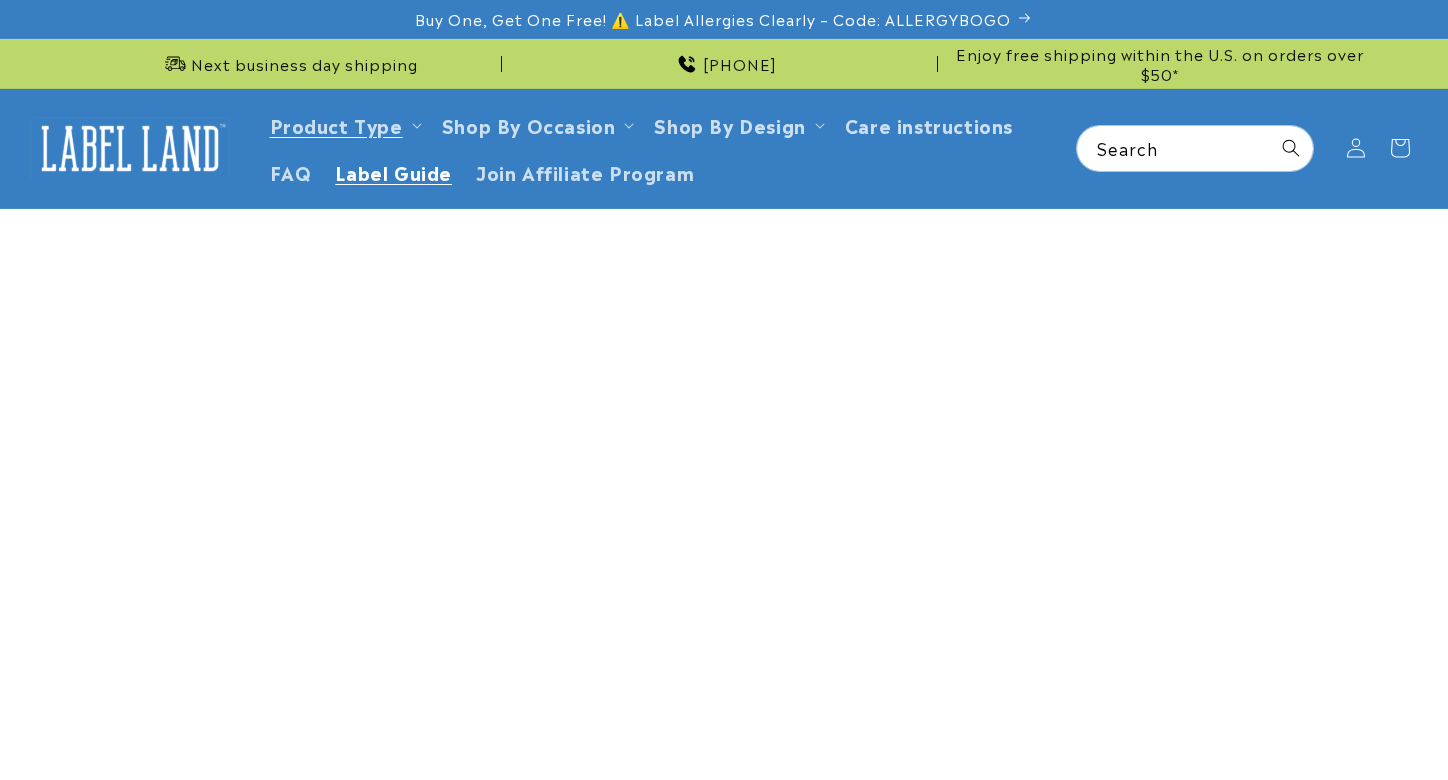 scroll, scrollTop: 0, scrollLeft: 0, axis: both 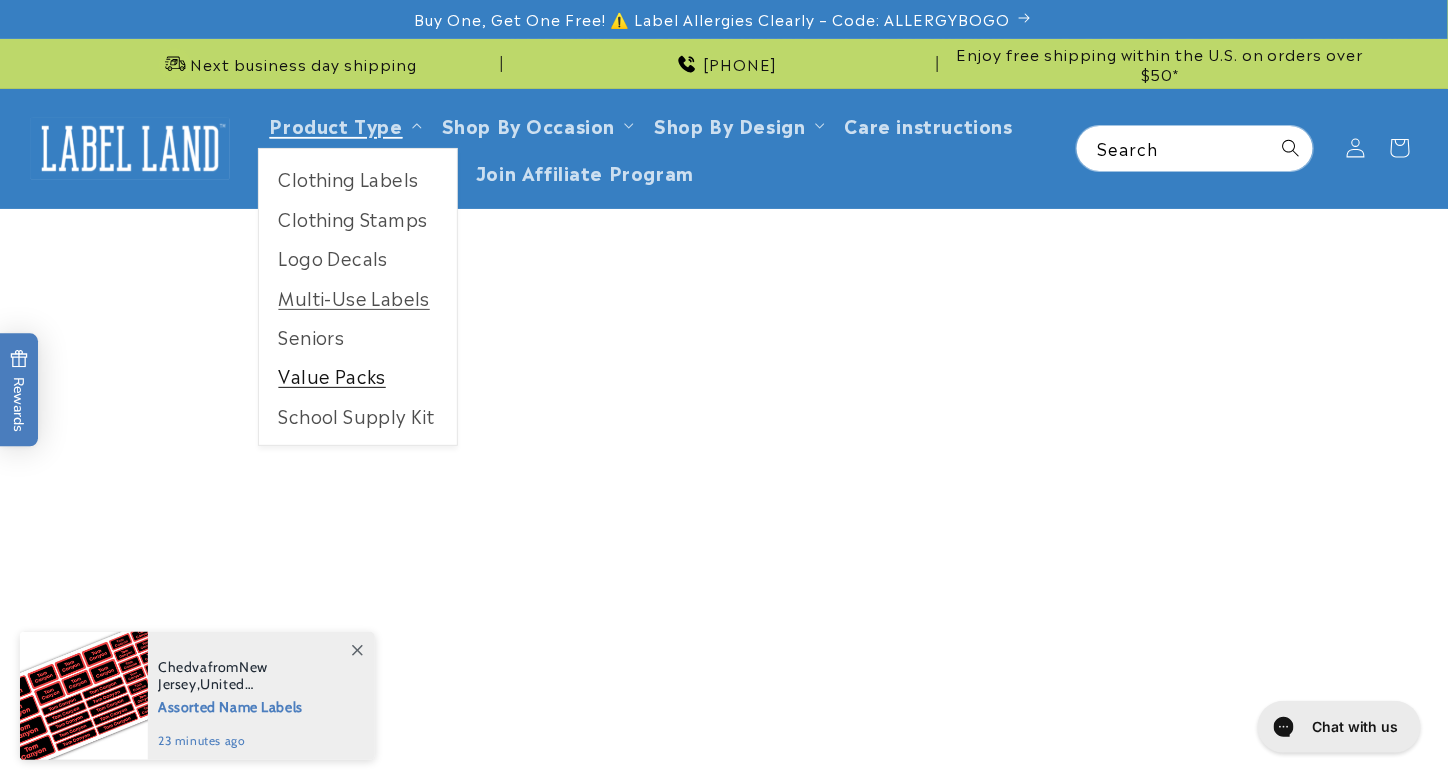 click on "Value Packs" at bounding box center [358, 375] 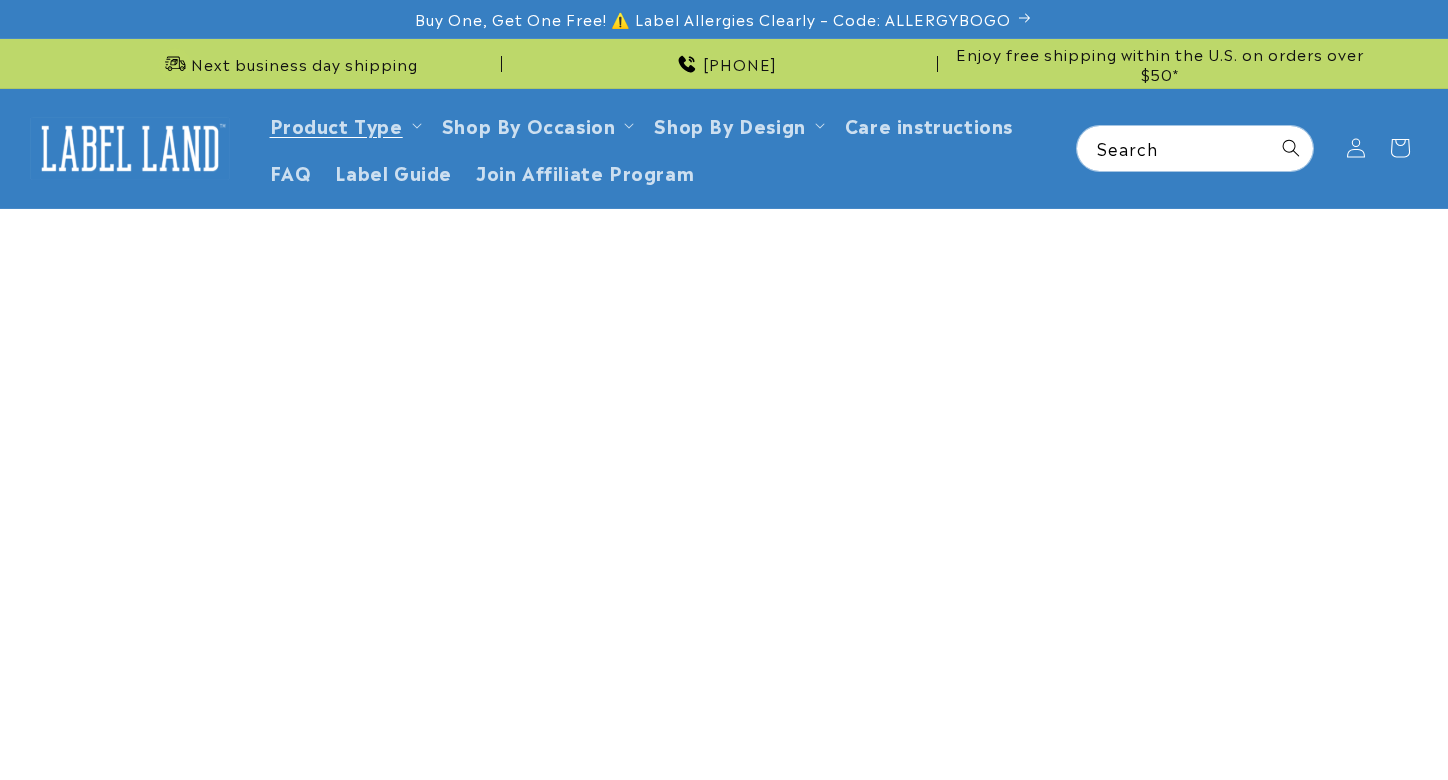 scroll, scrollTop: 0, scrollLeft: 0, axis: both 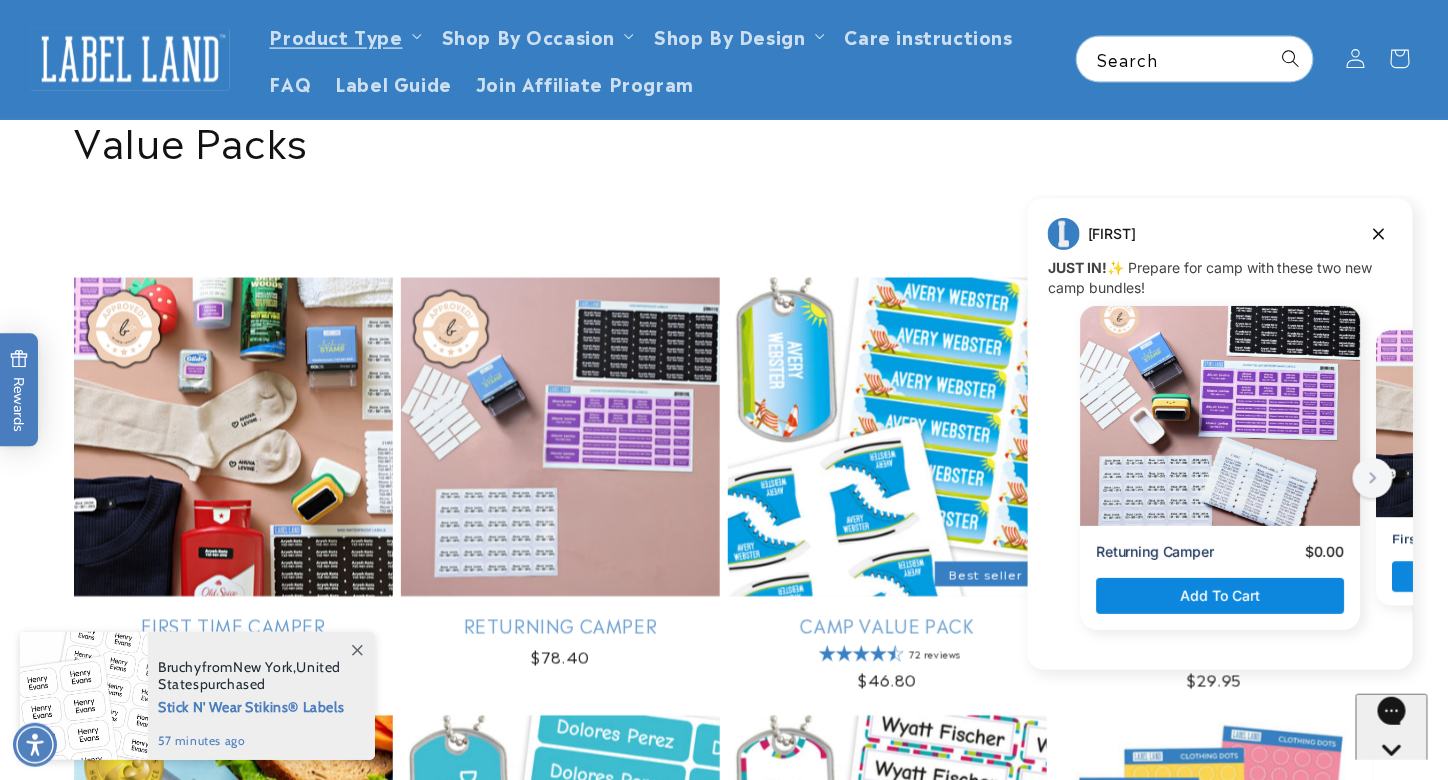 click on "School Supplies Label Pack" at bounding box center (233, 1502) 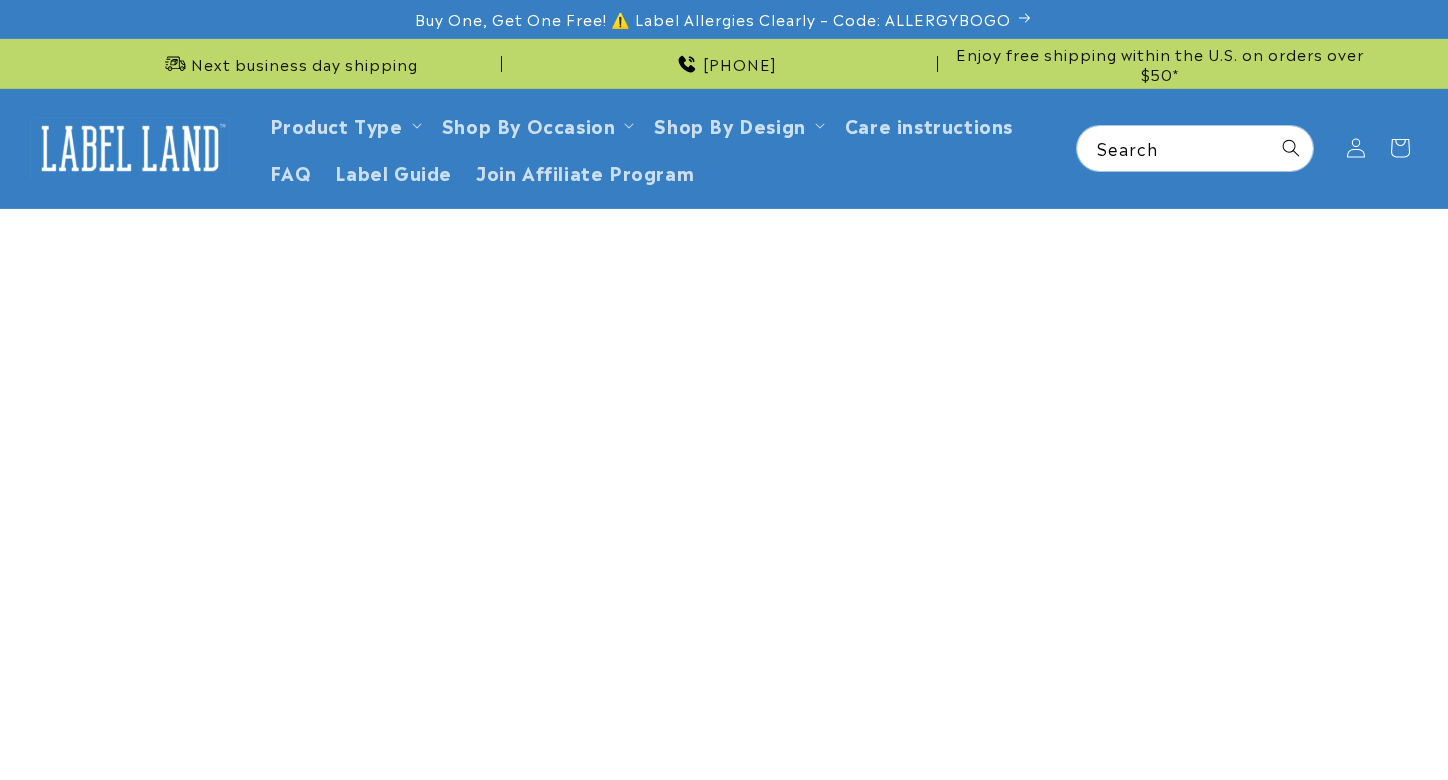 scroll, scrollTop: 0, scrollLeft: 0, axis: both 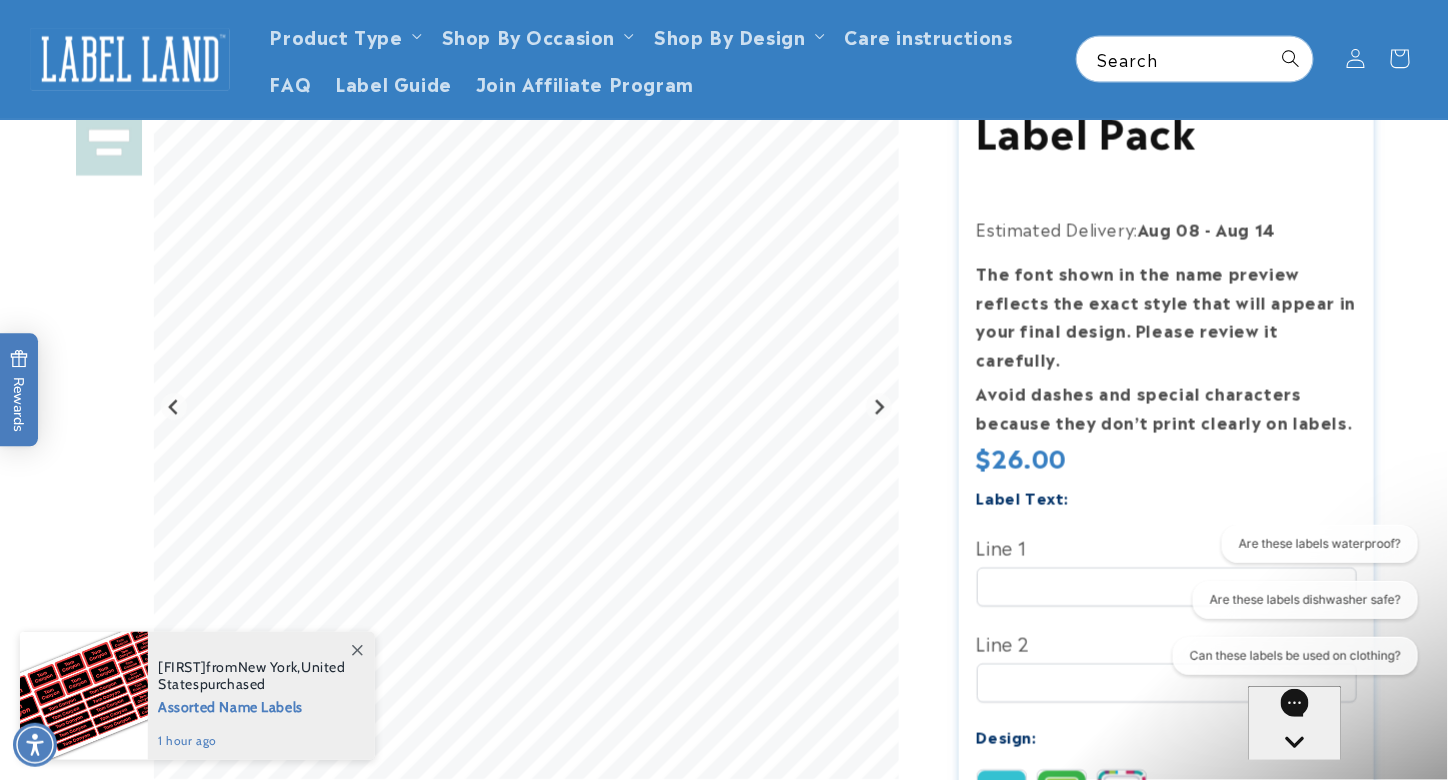 click on "Features" at bounding box center (496, 1028) 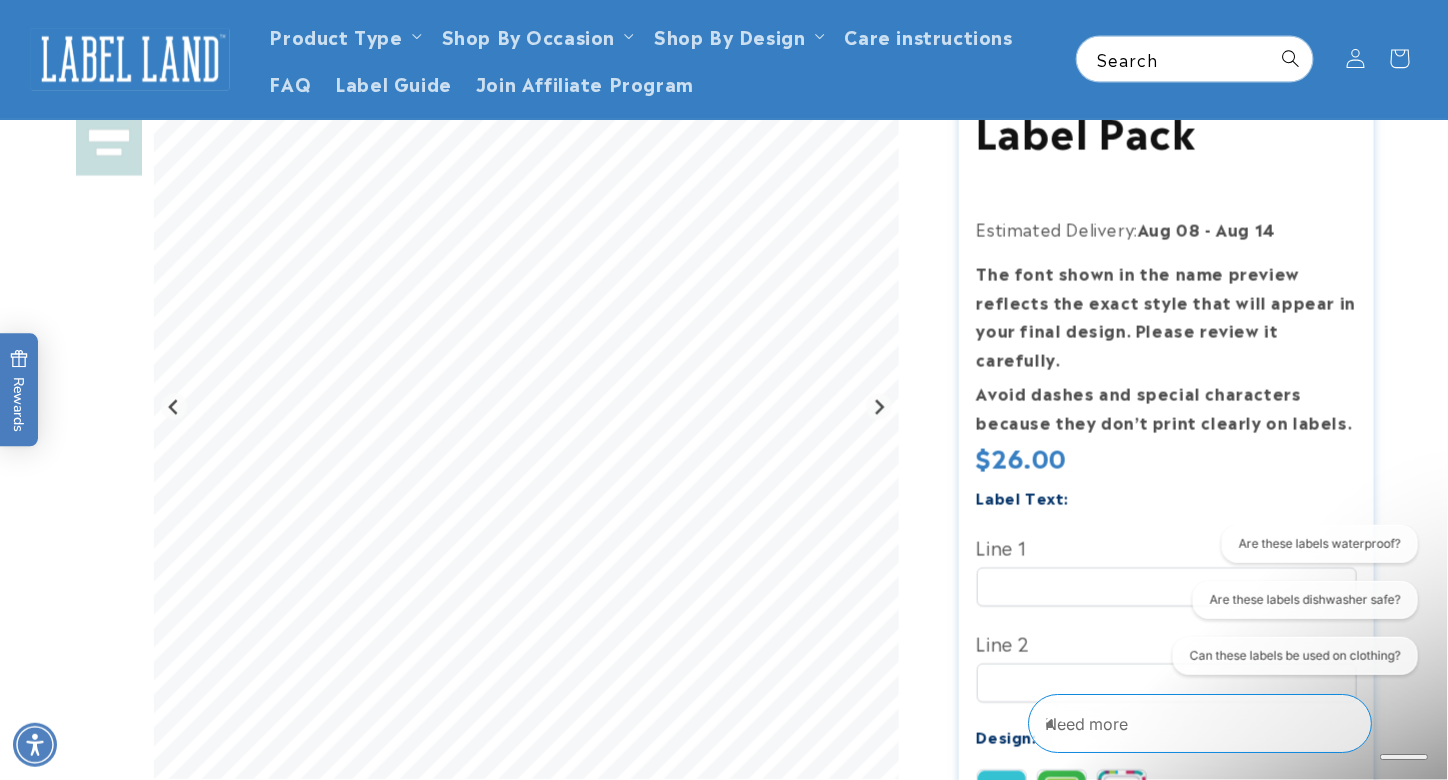 click on "Details" at bounding box center [496, 1189] 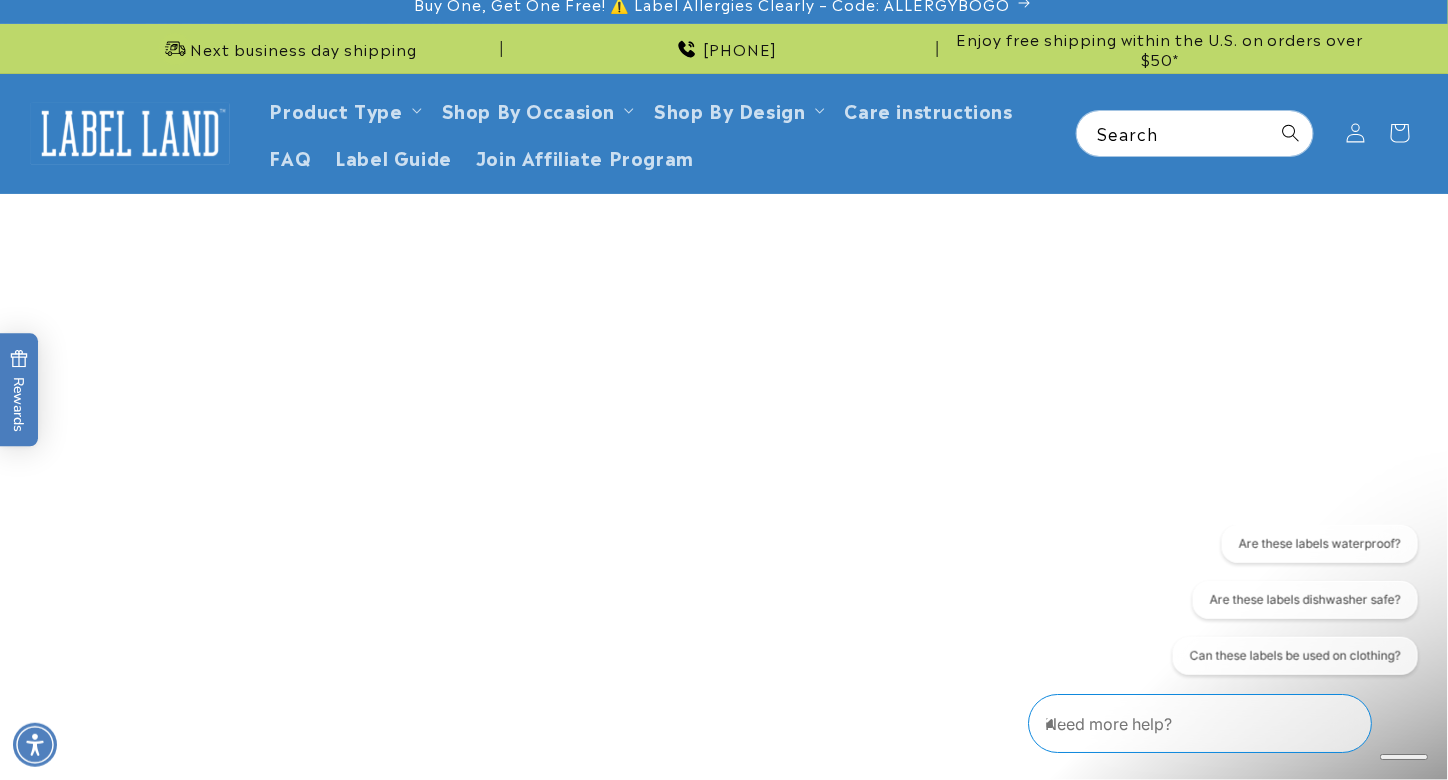 scroll, scrollTop: 0, scrollLeft: 0, axis: both 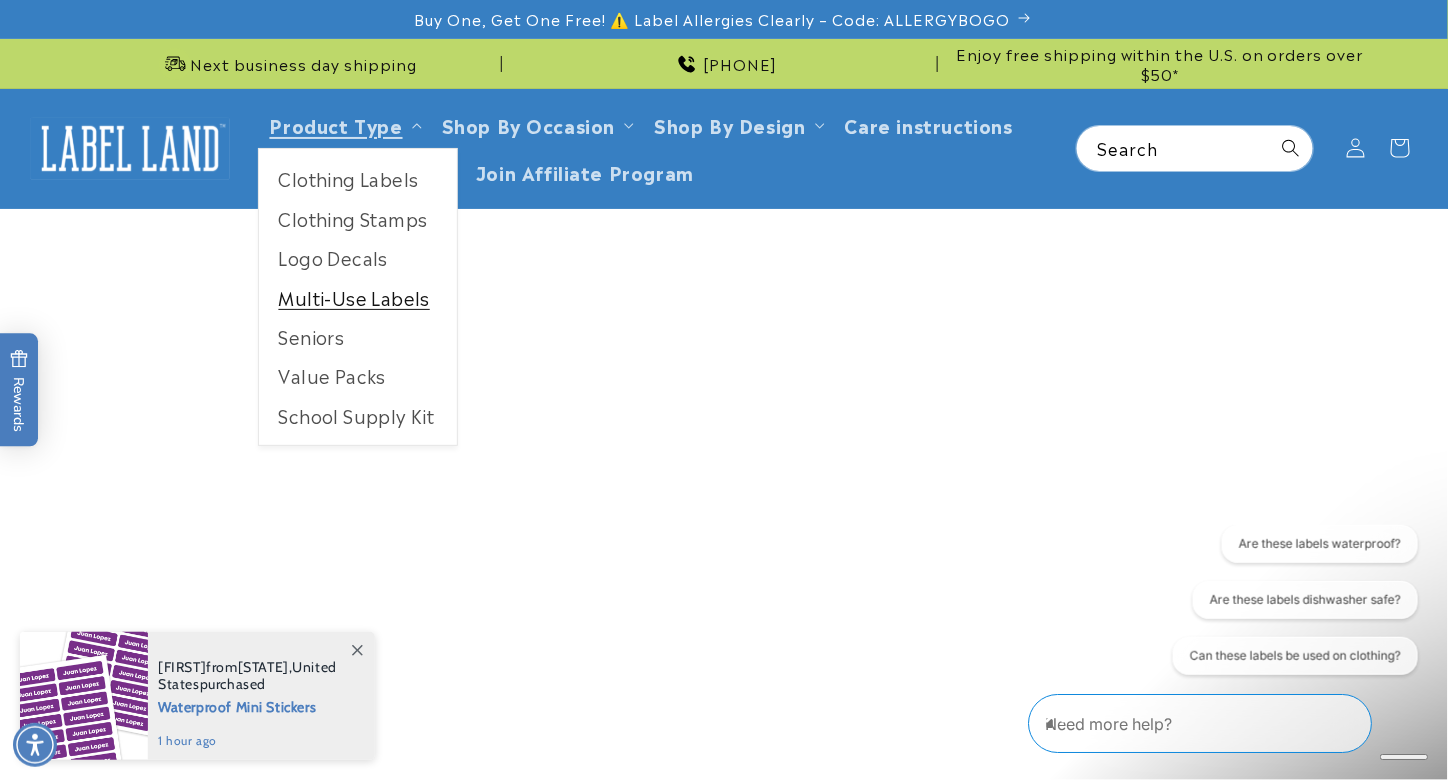 click on "Multi-Use Labels" at bounding box center (358, 297) 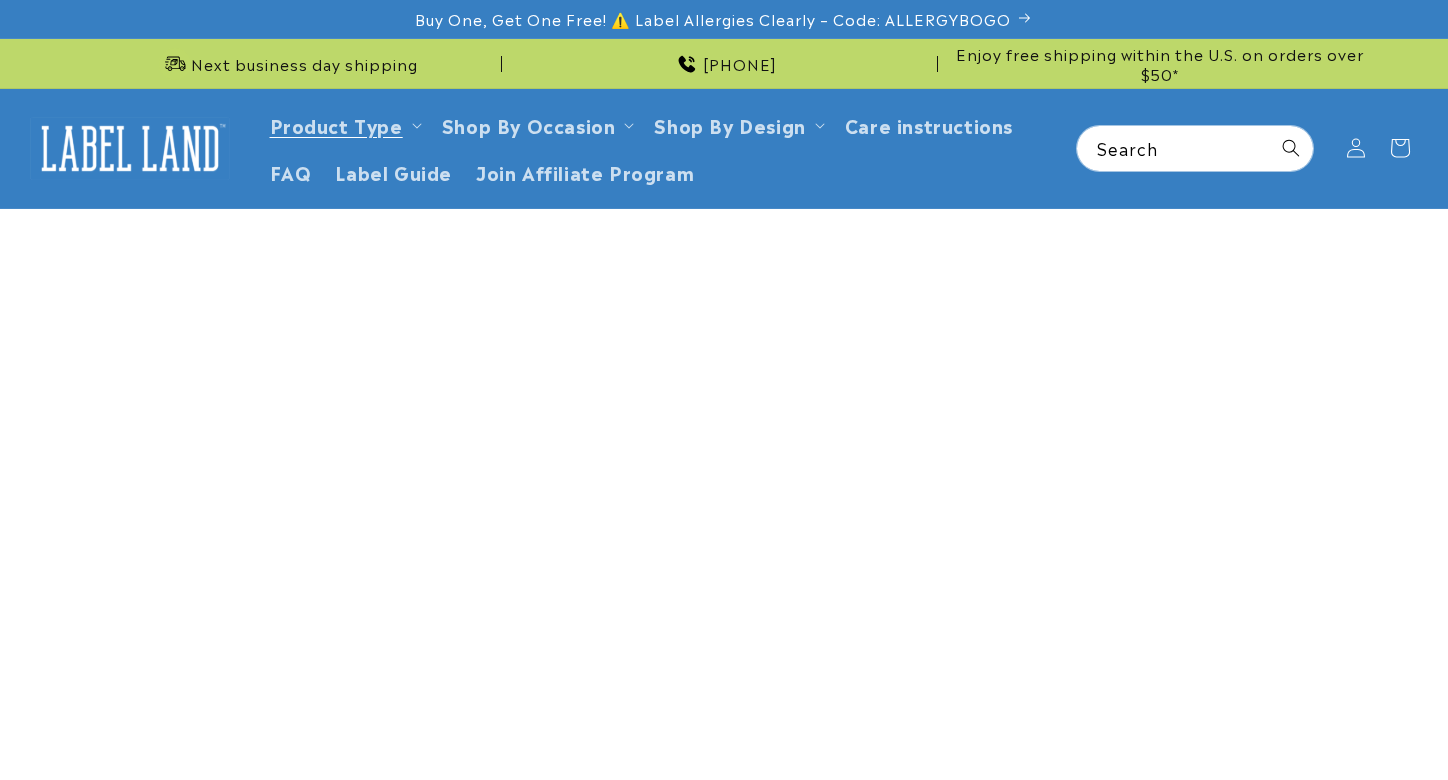 scroll, scrollTop: 0, scrollLeft: 0, axis: both 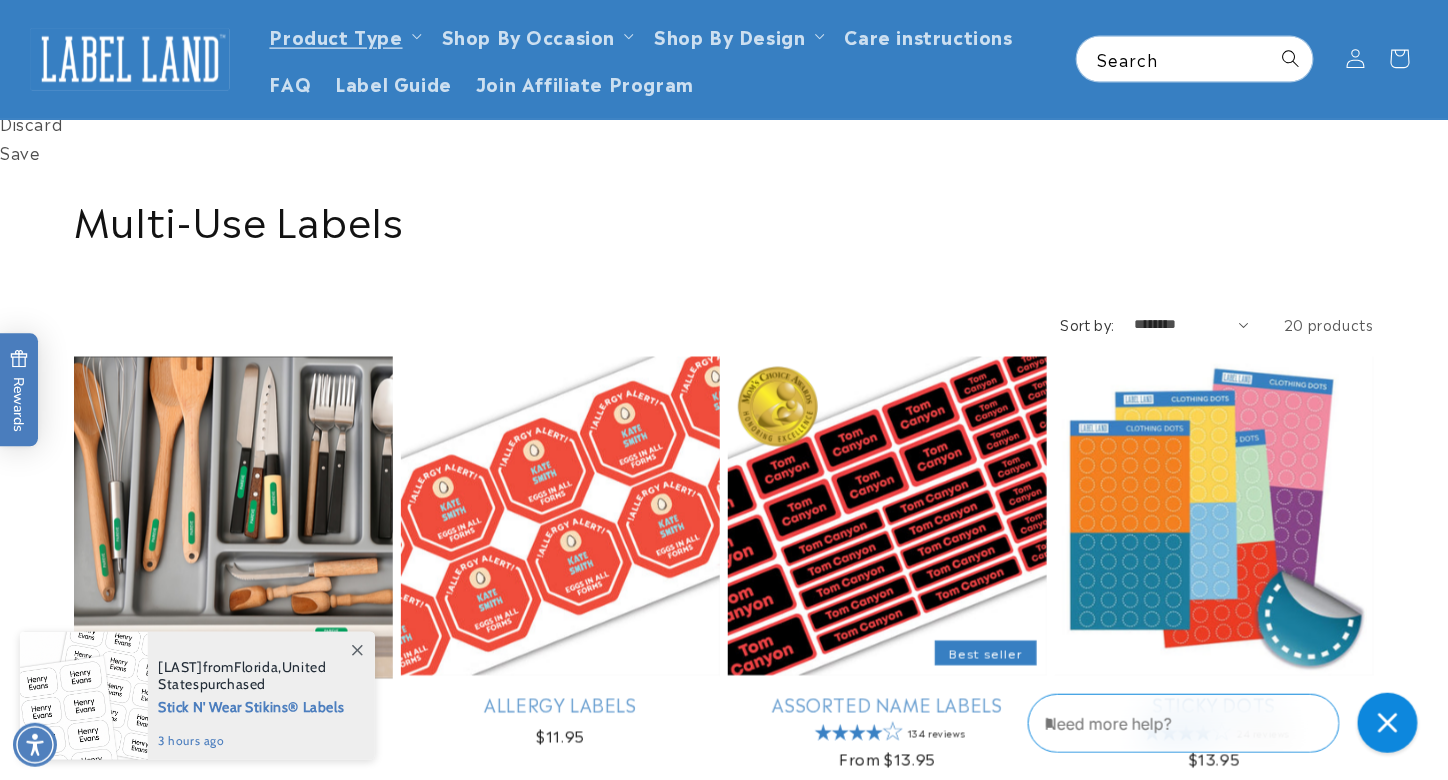 click on "Mini Rectangle Name Labels" at bounding box center [560, 1585] 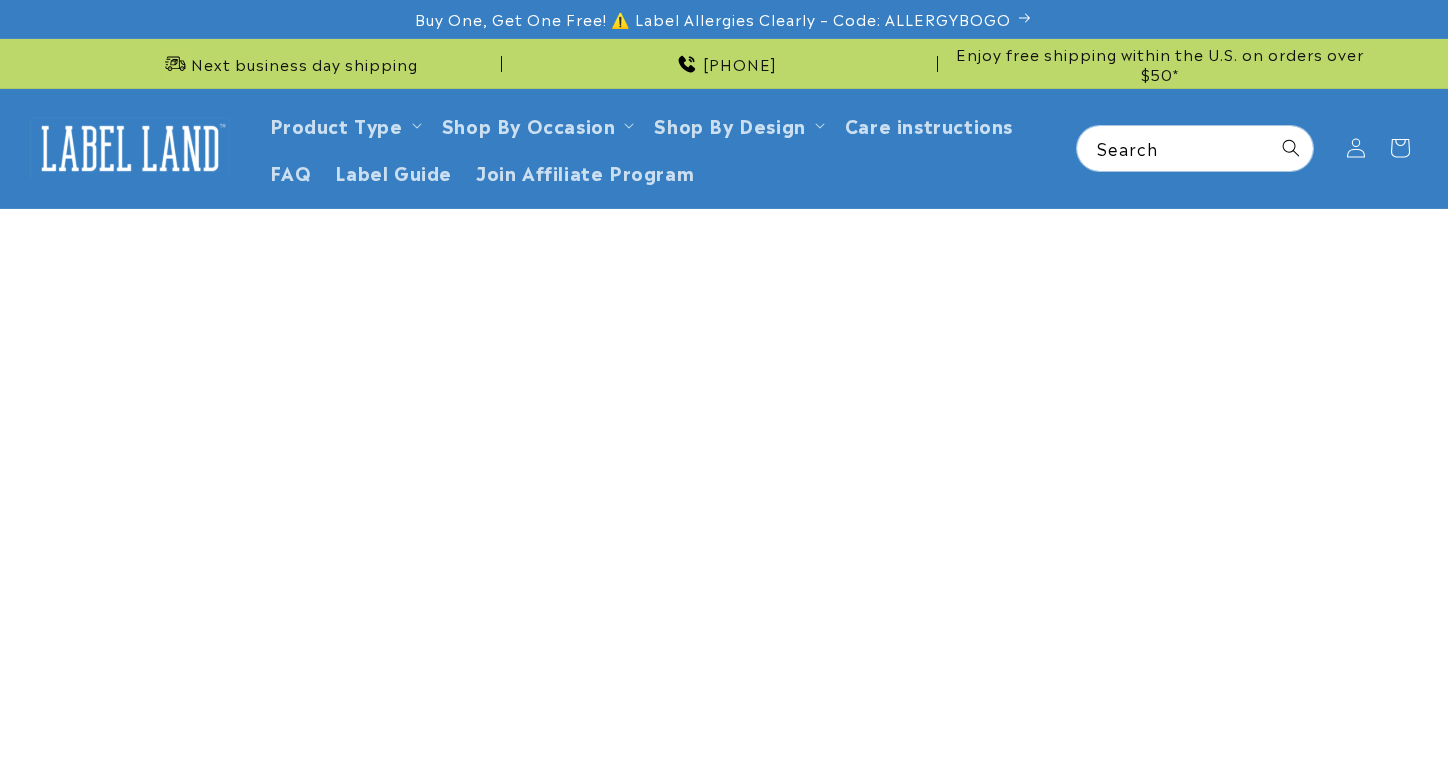 scroll, scrollTop: 0, scrollLeft: 0, axis: both 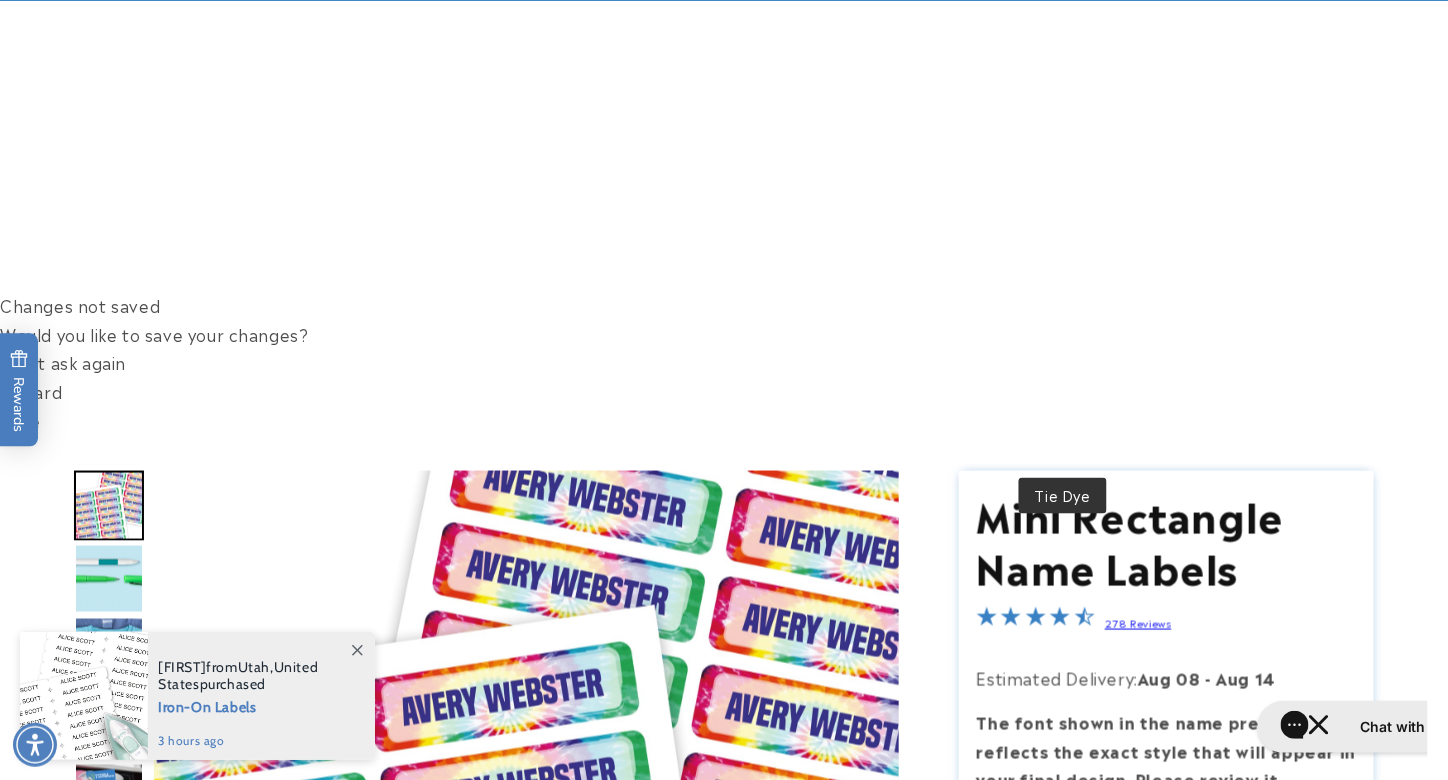click at bounding box center (1062, 1396) 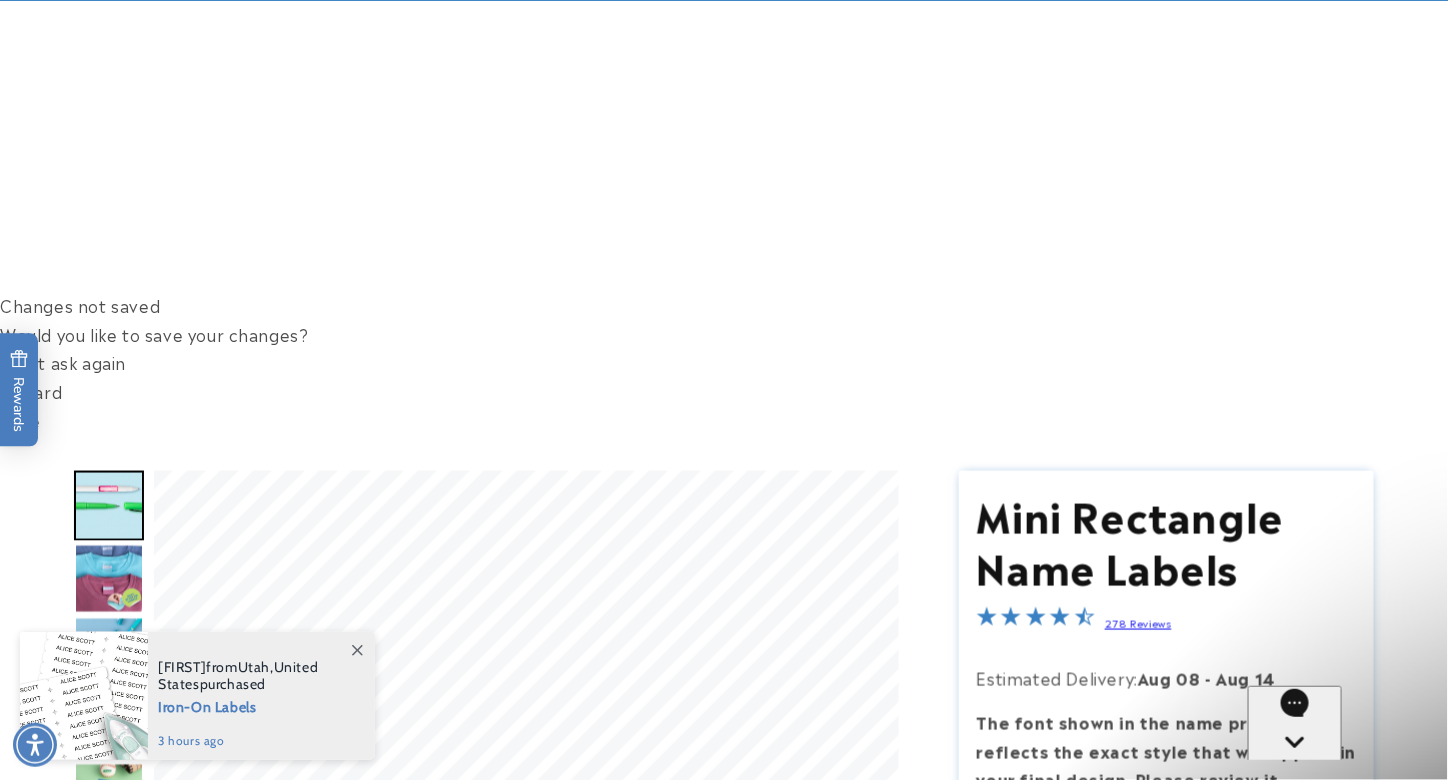 scroll, scrollTop: 0, scrollLeft: 0, axis: both 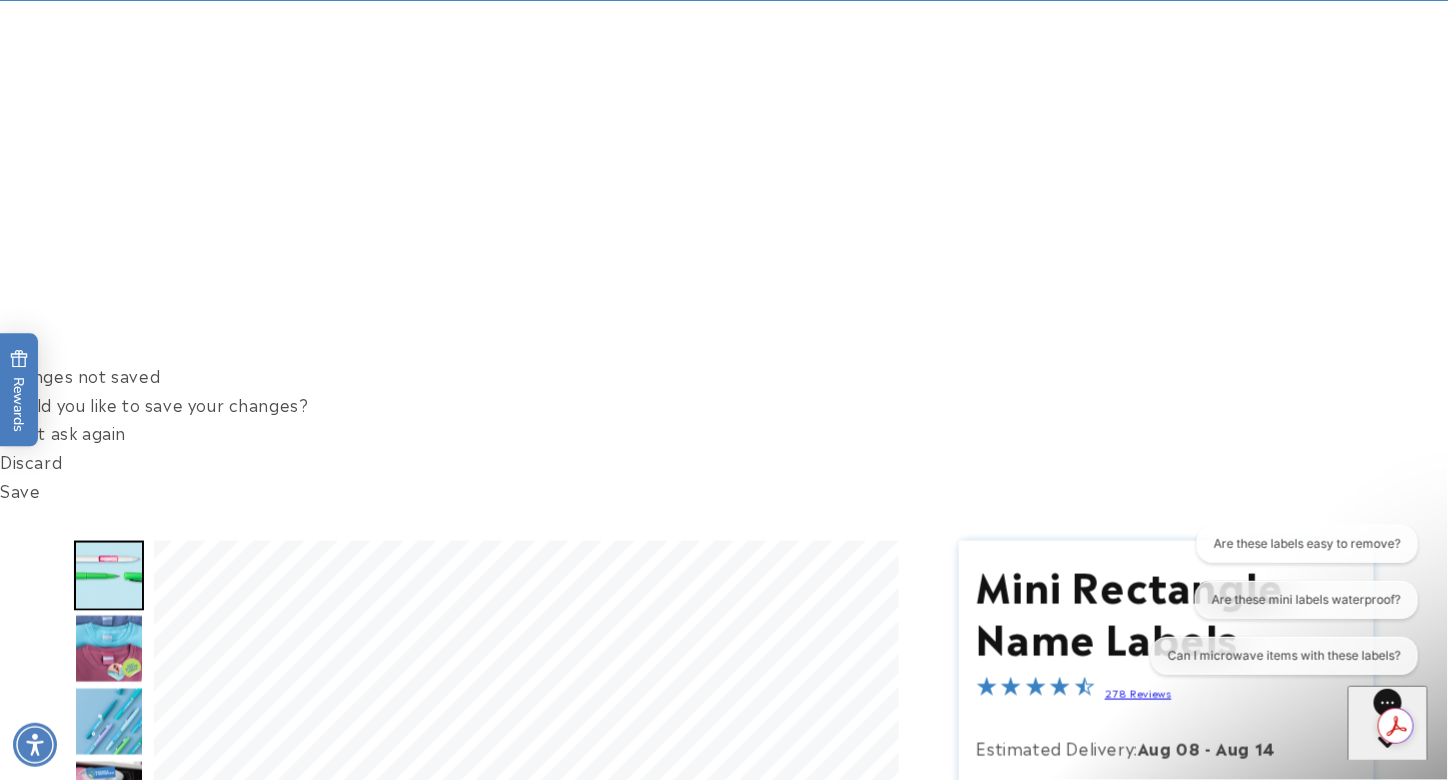 click at bounding box center [1002, 1653] 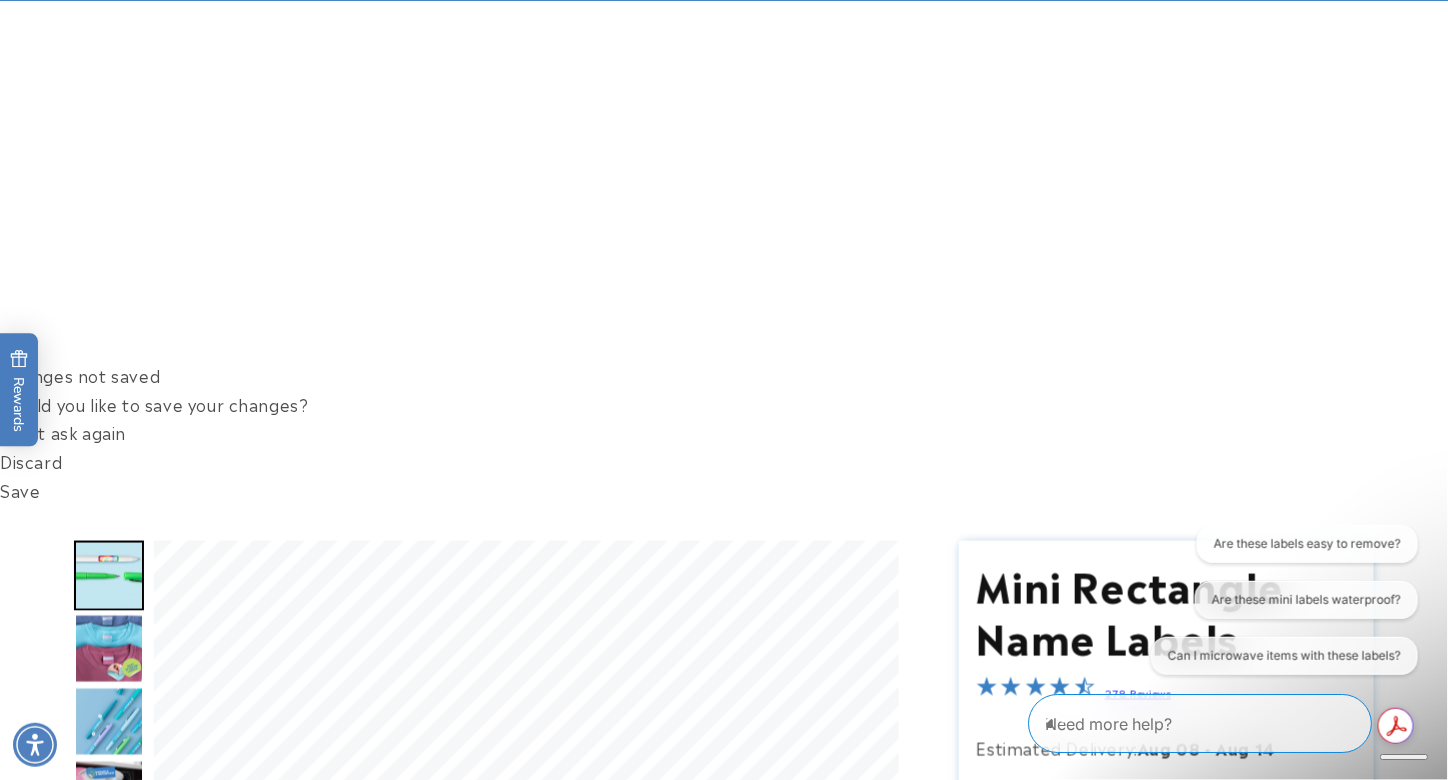 click on "Line 1" at bounding box center [1167, 1138] 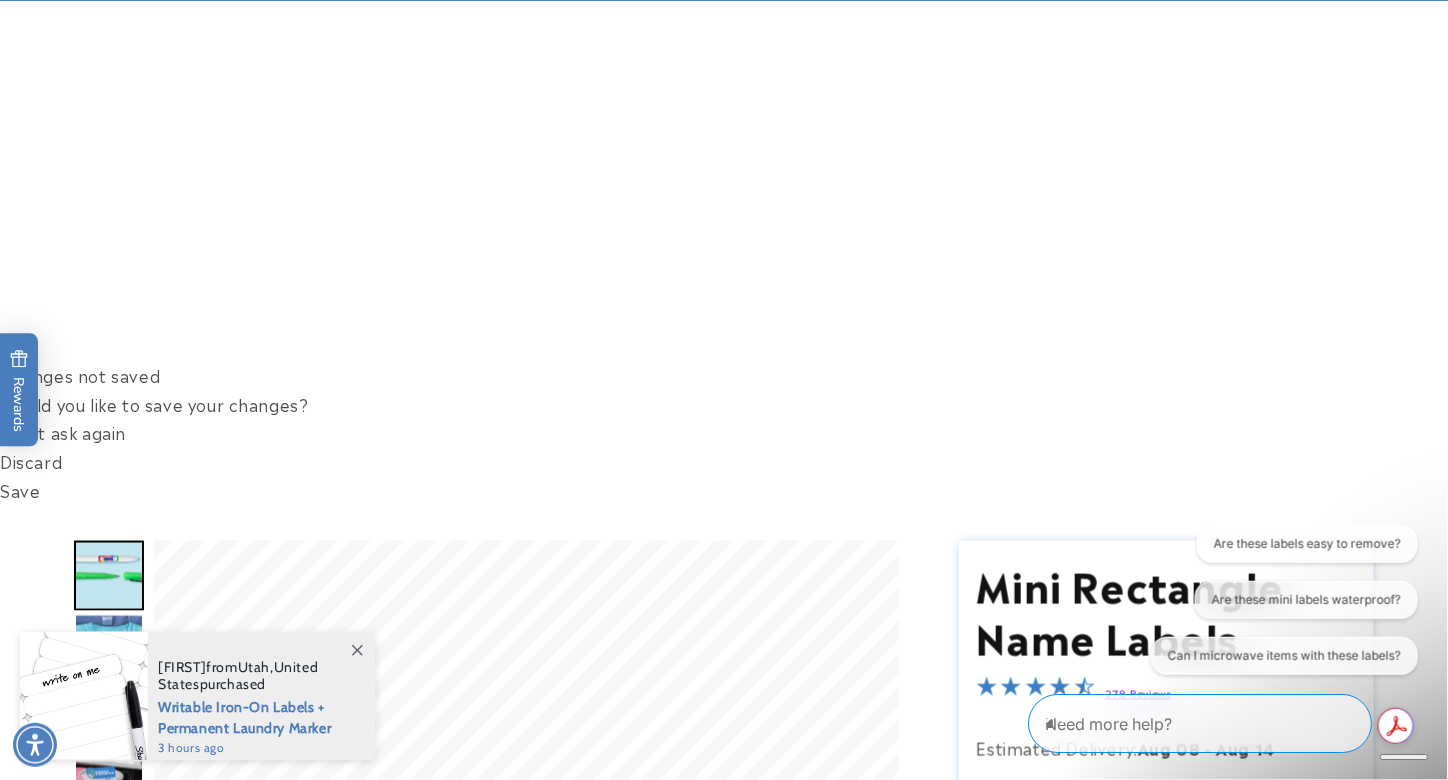 type on "******" 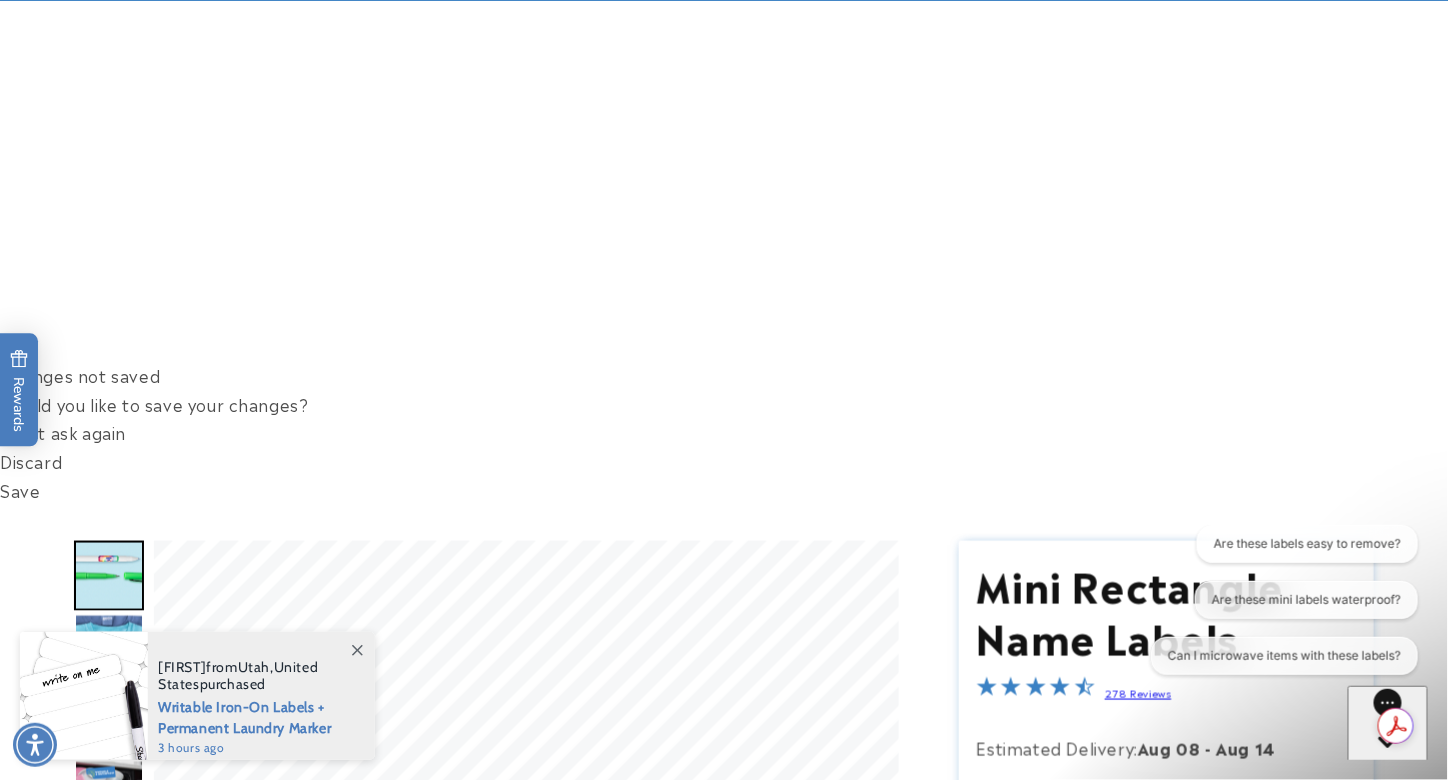 type on "*" 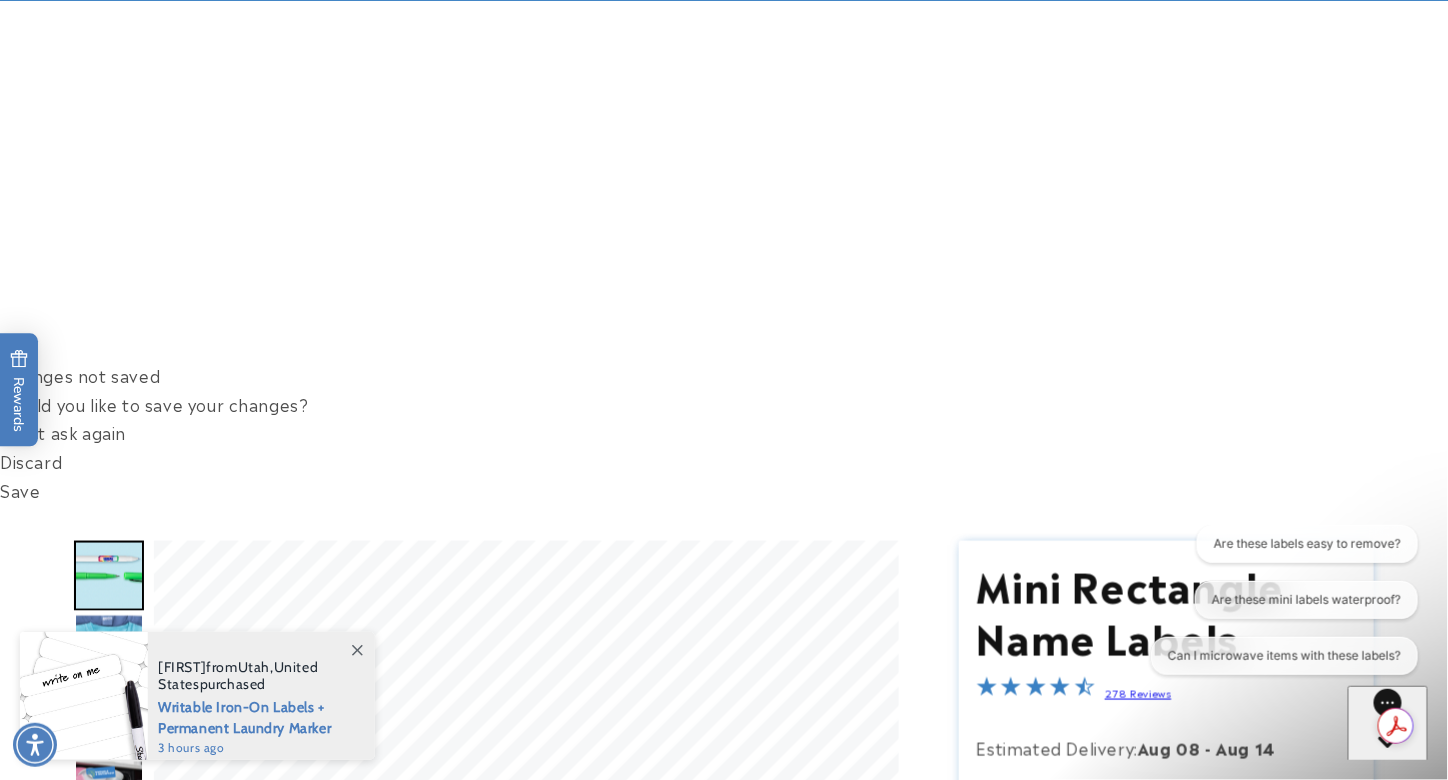 click on "******" at bounding box center (1167, 1138) 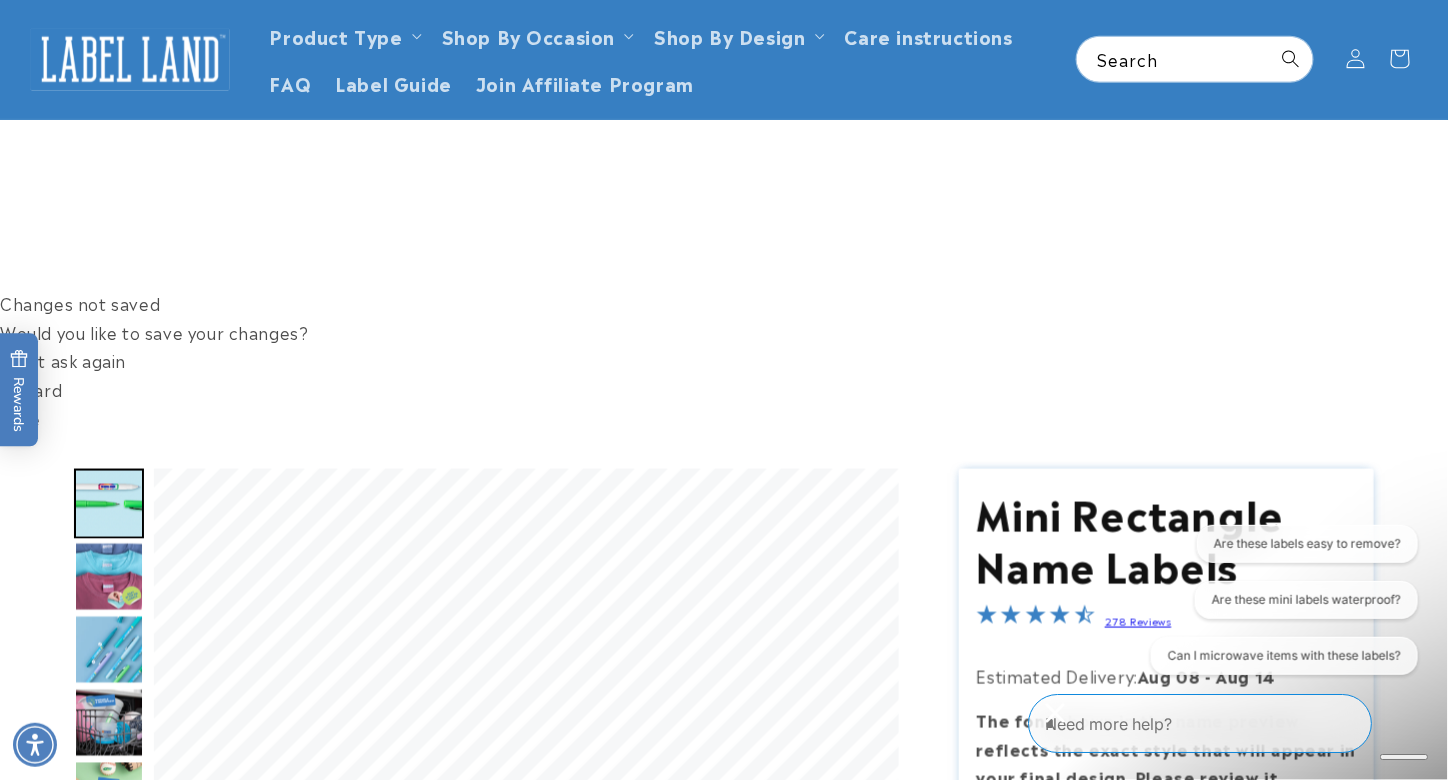 scroll, scrollTop: 697, scrollLeft: 0, axis: vertical 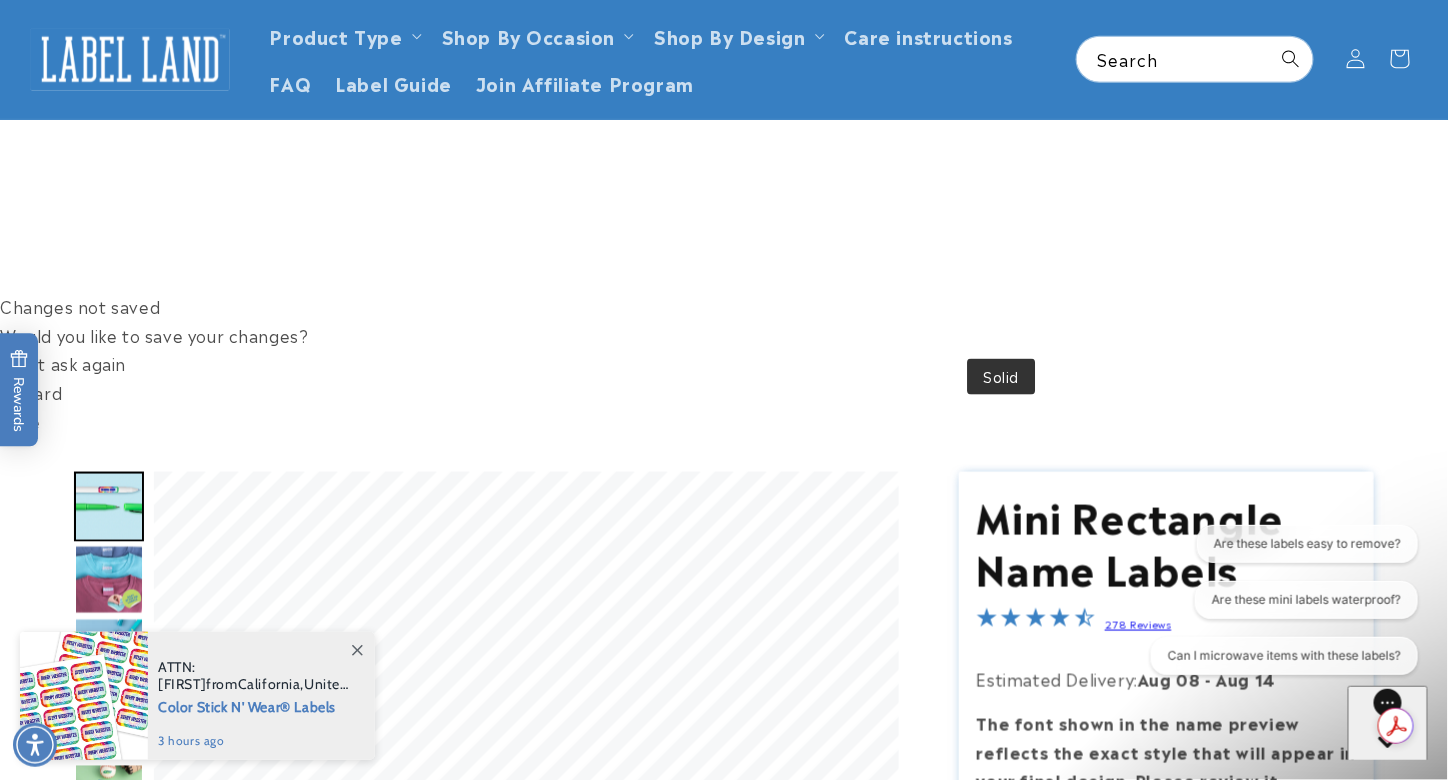 type on "**********" 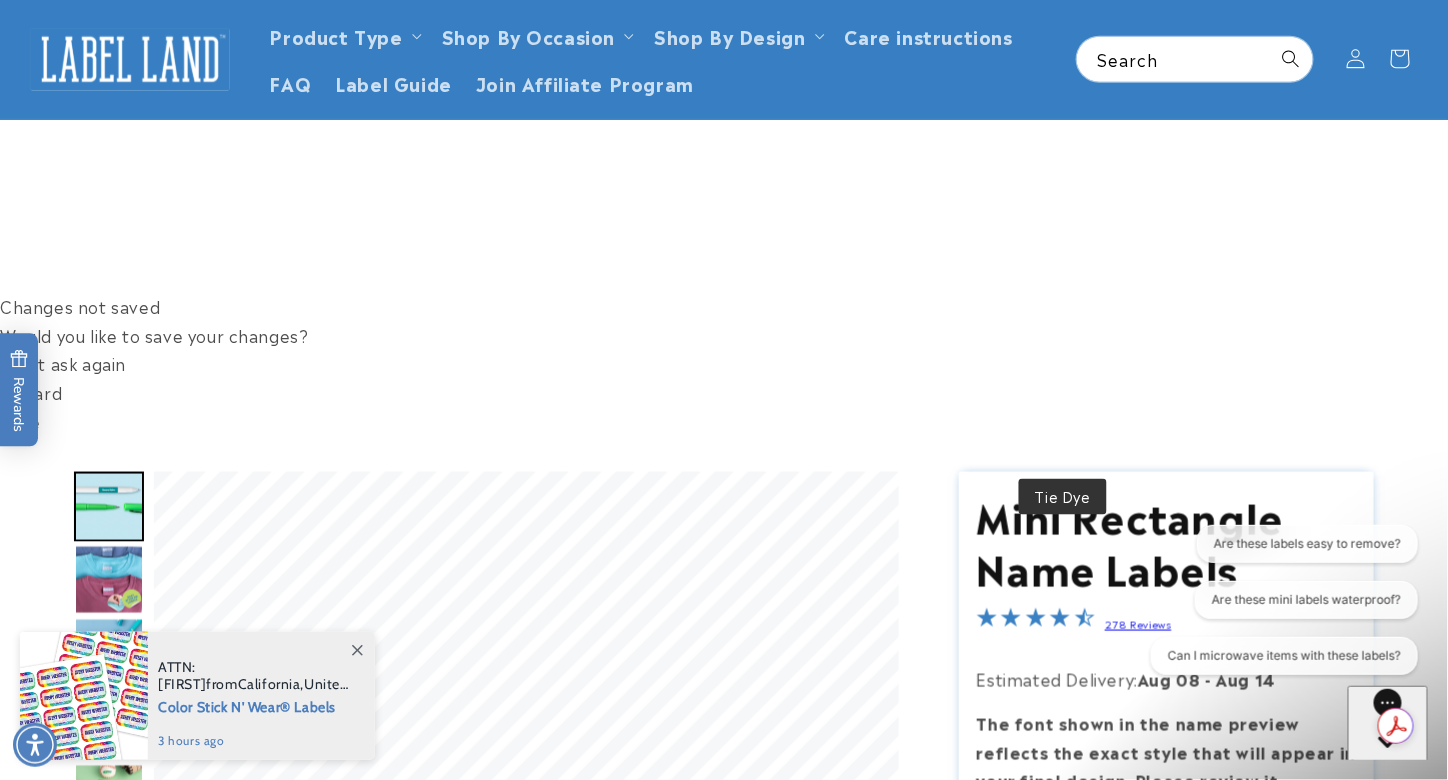 click at bounding box center [1062, 1397] 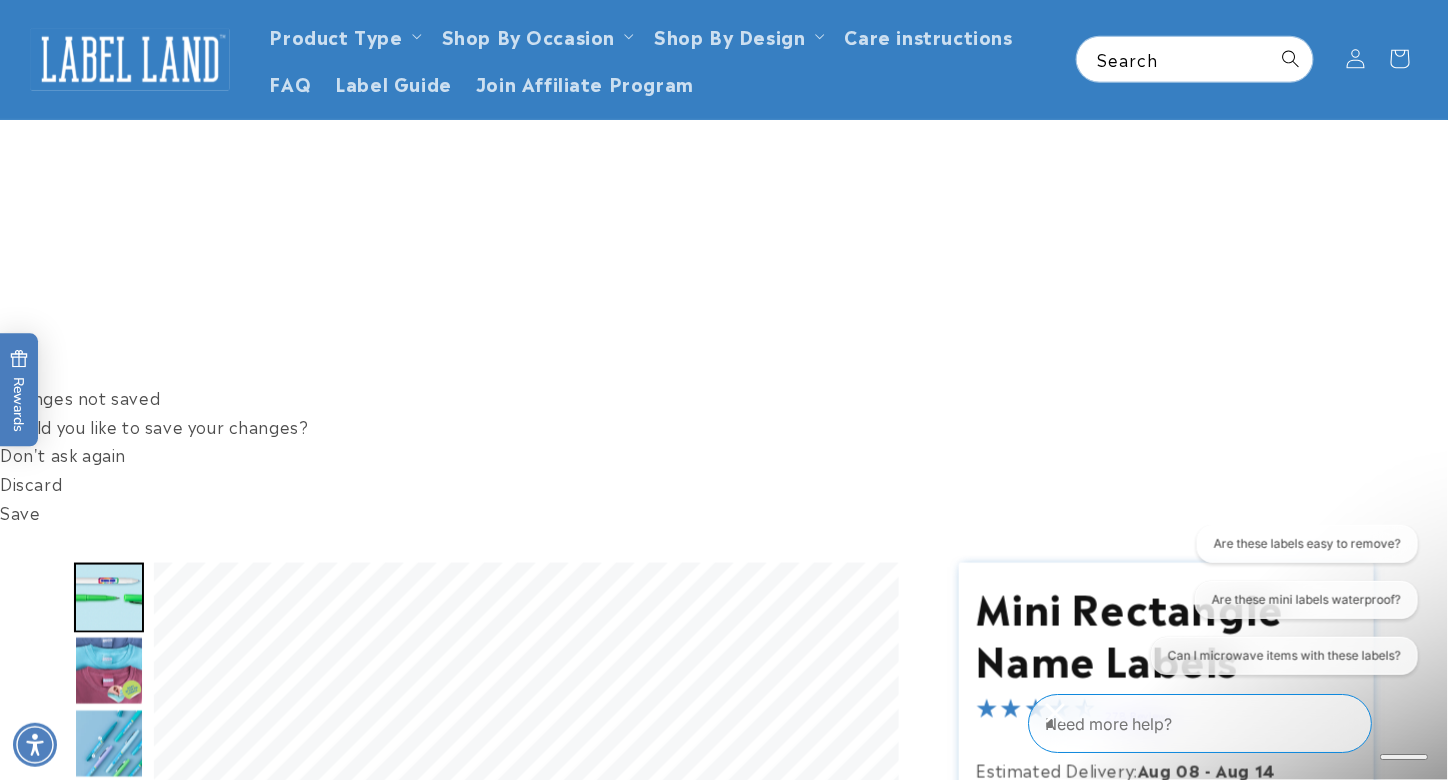 scroll, scrollTop: 370, scrollLeft: 0, axis: vertical 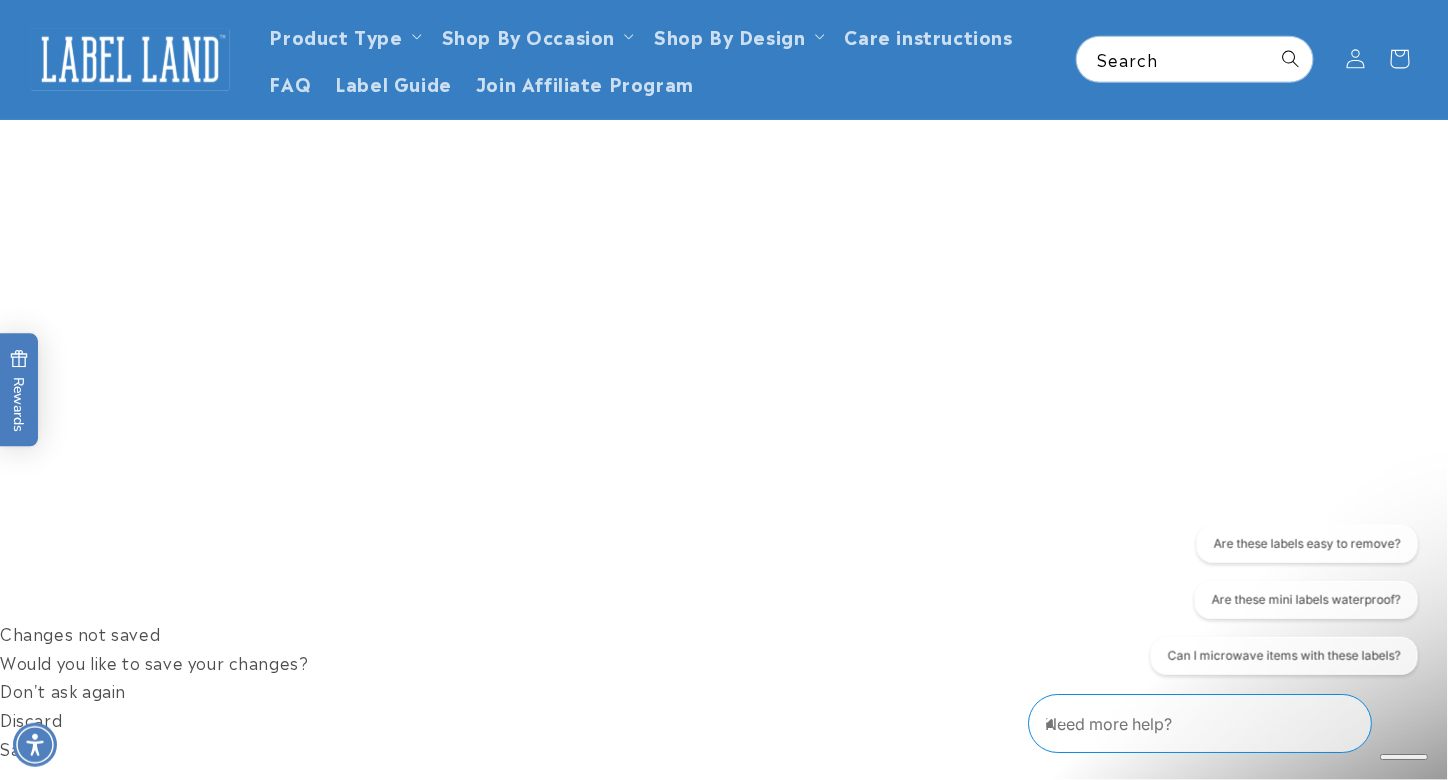 click on "**
**
**" at bounding box center [1167, 1253] 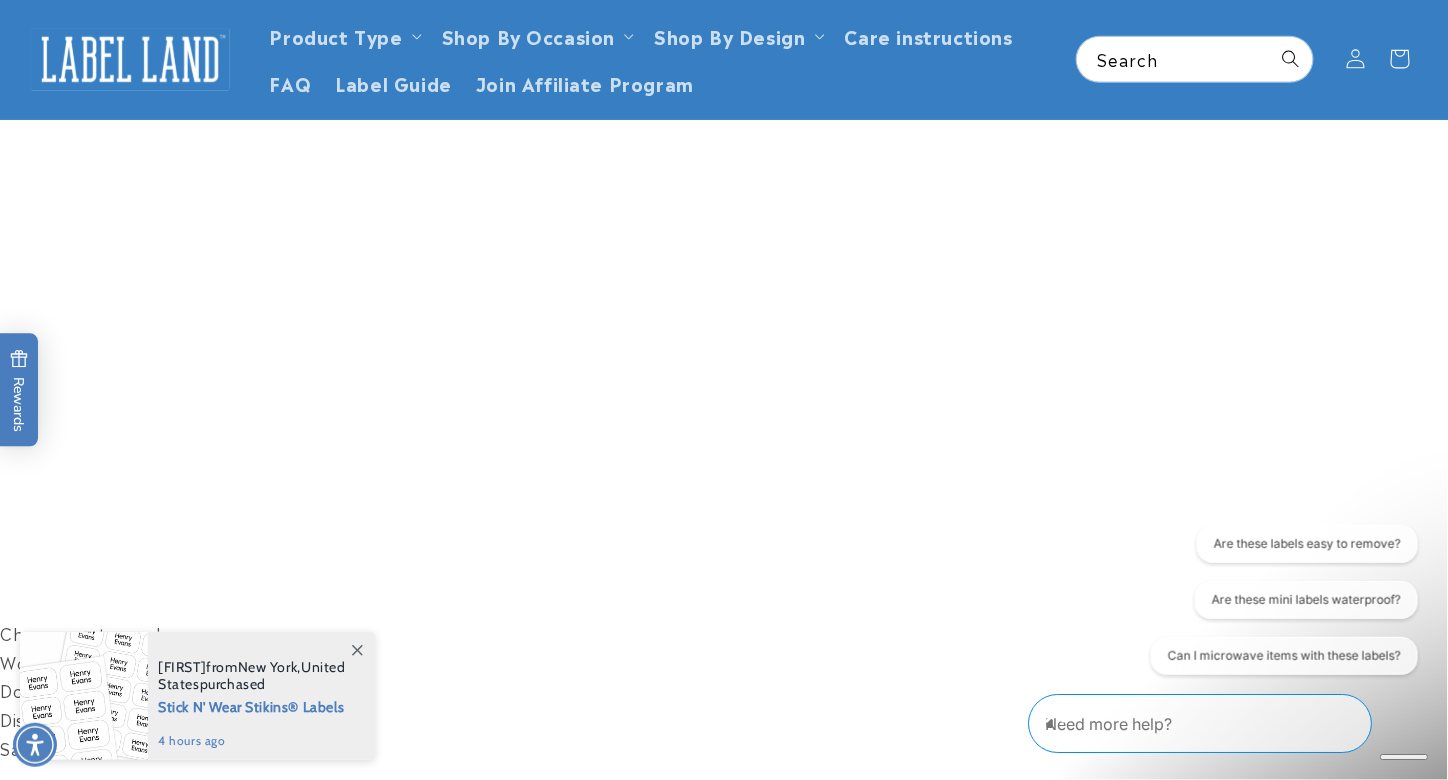 select on "**" 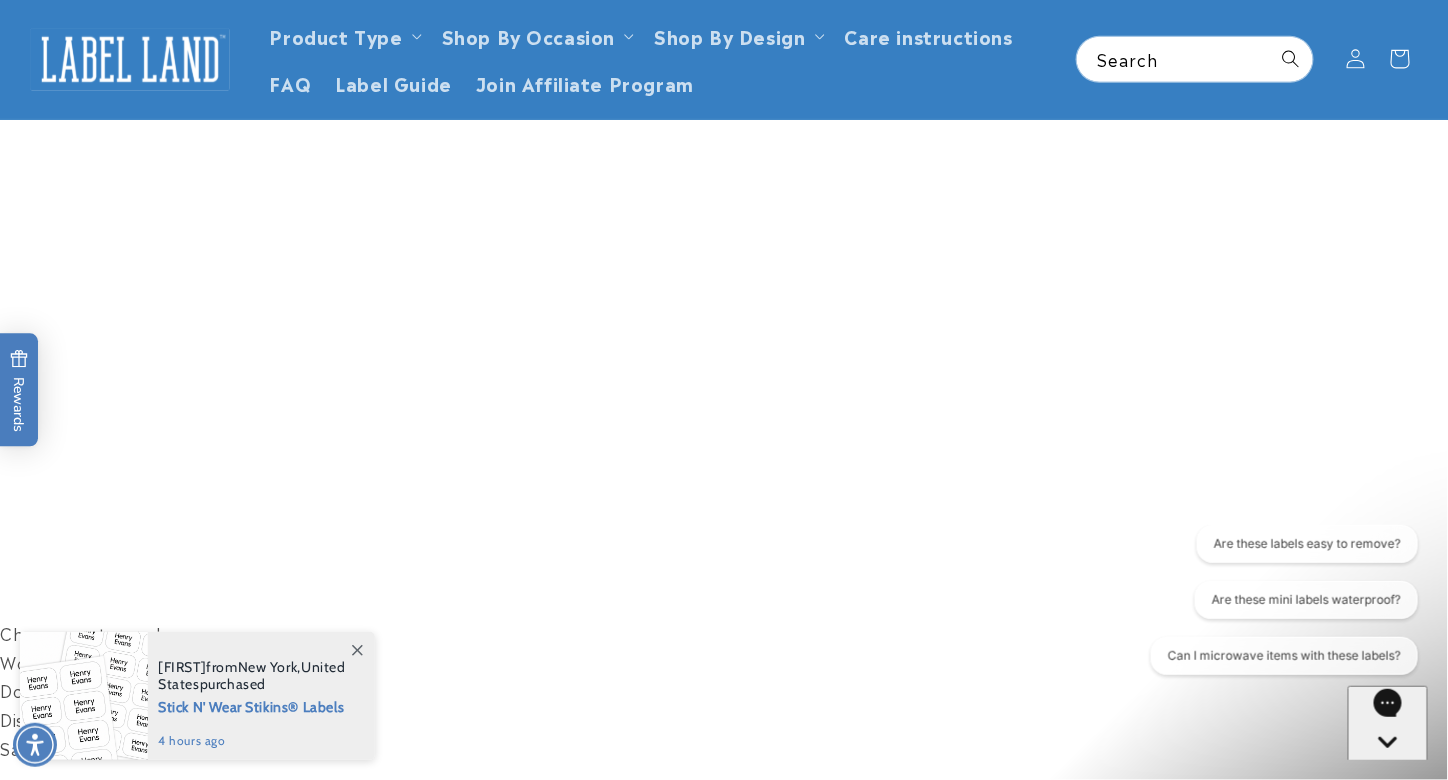 type 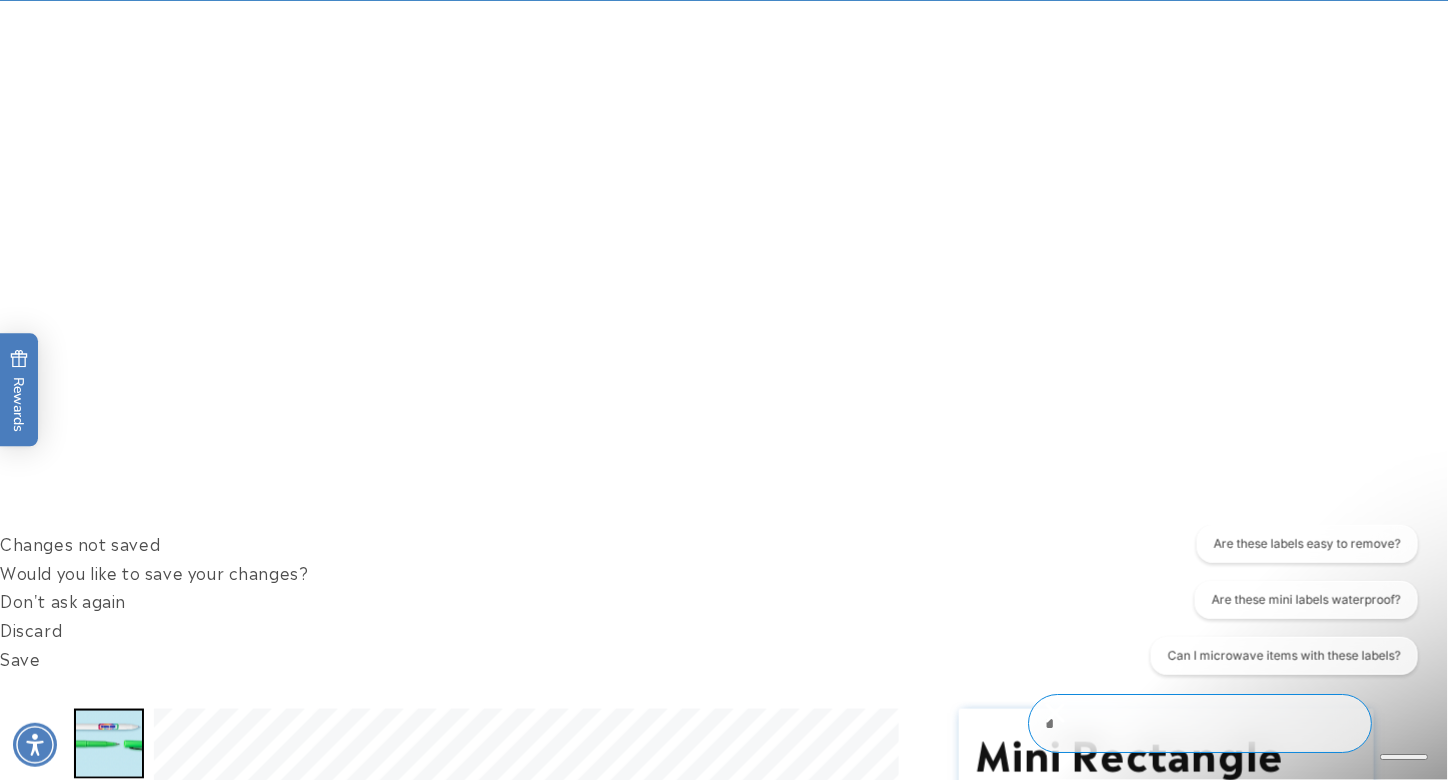 scroll, scrollTop: 473, scrollLeft: 0, axis: vertical 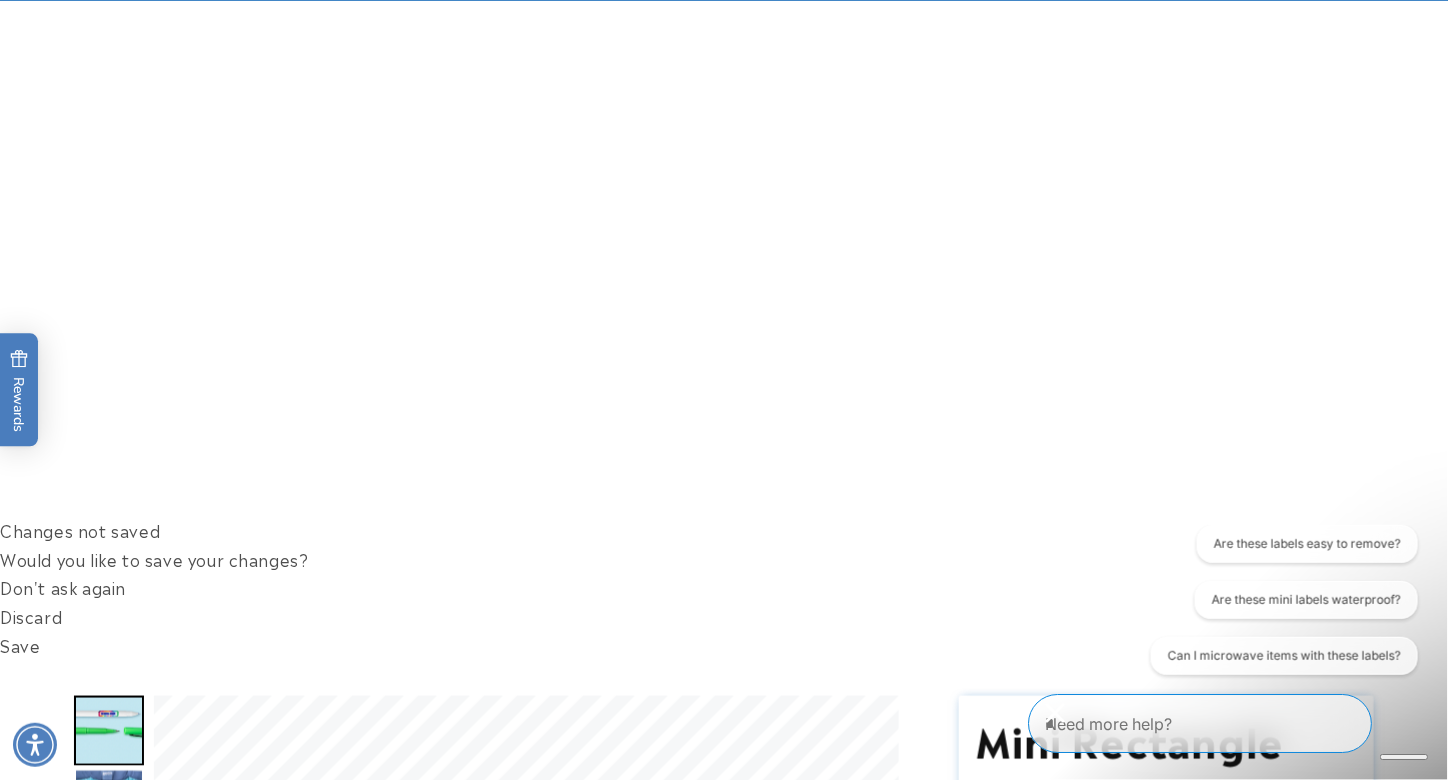 click at bounding box center (109, 877) 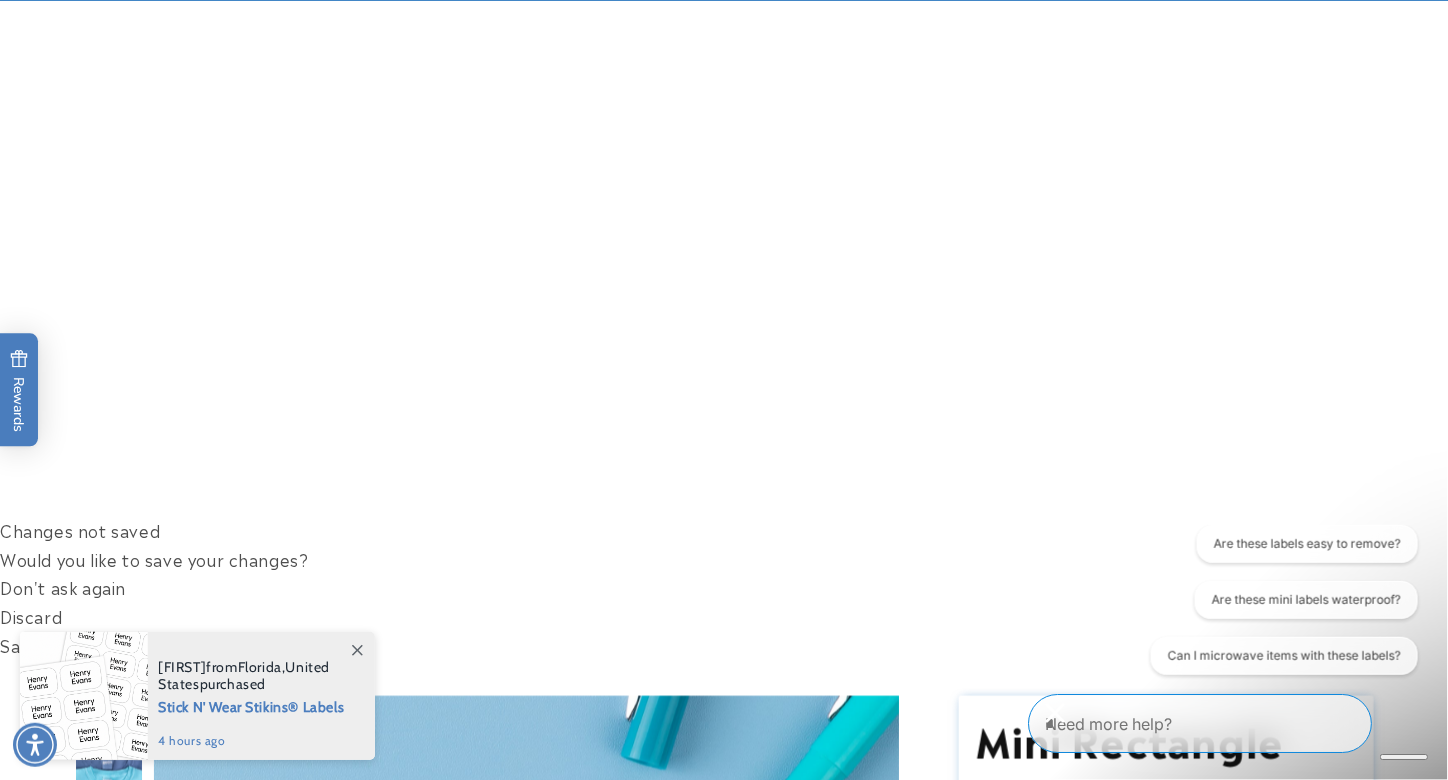 click at bounding box center [109, 939] 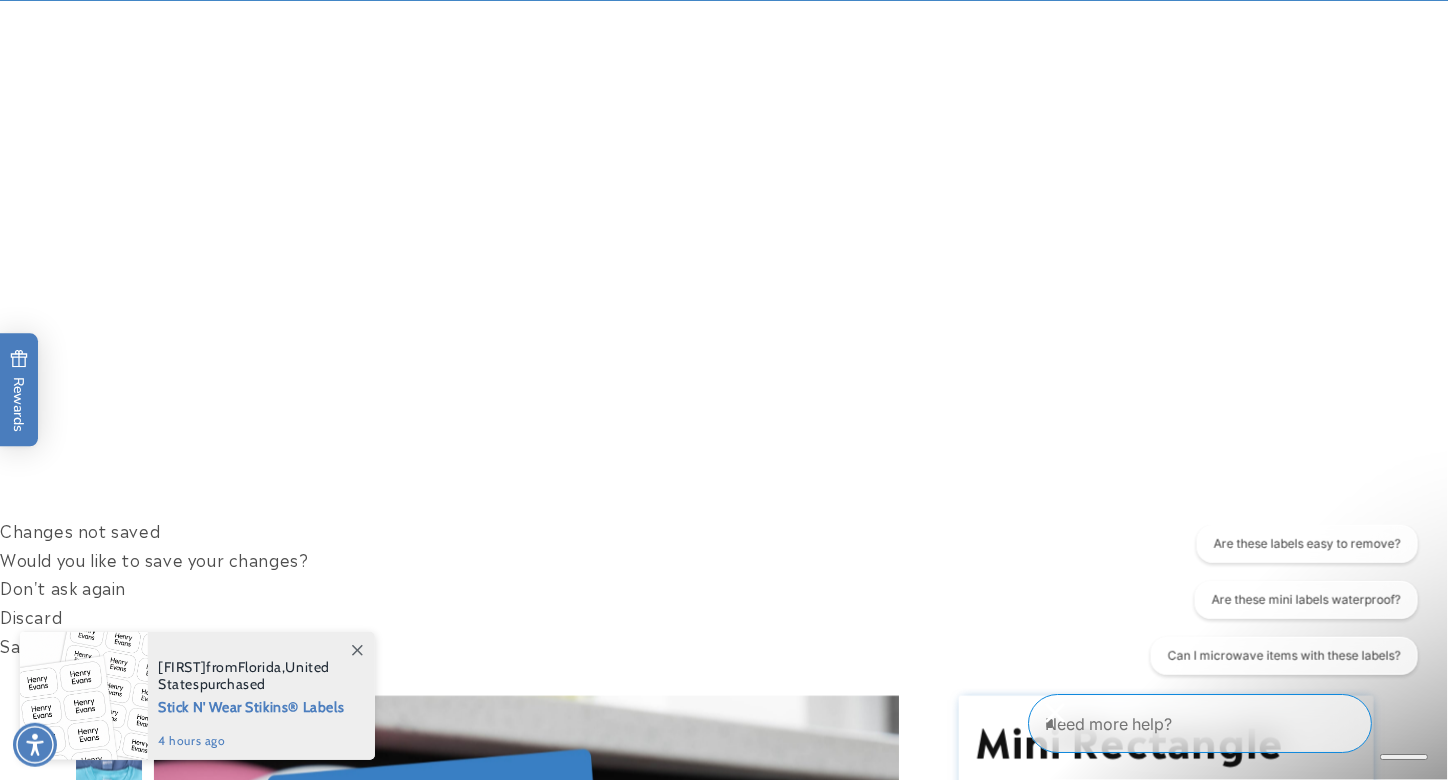 click at bounding box center [109, 720] 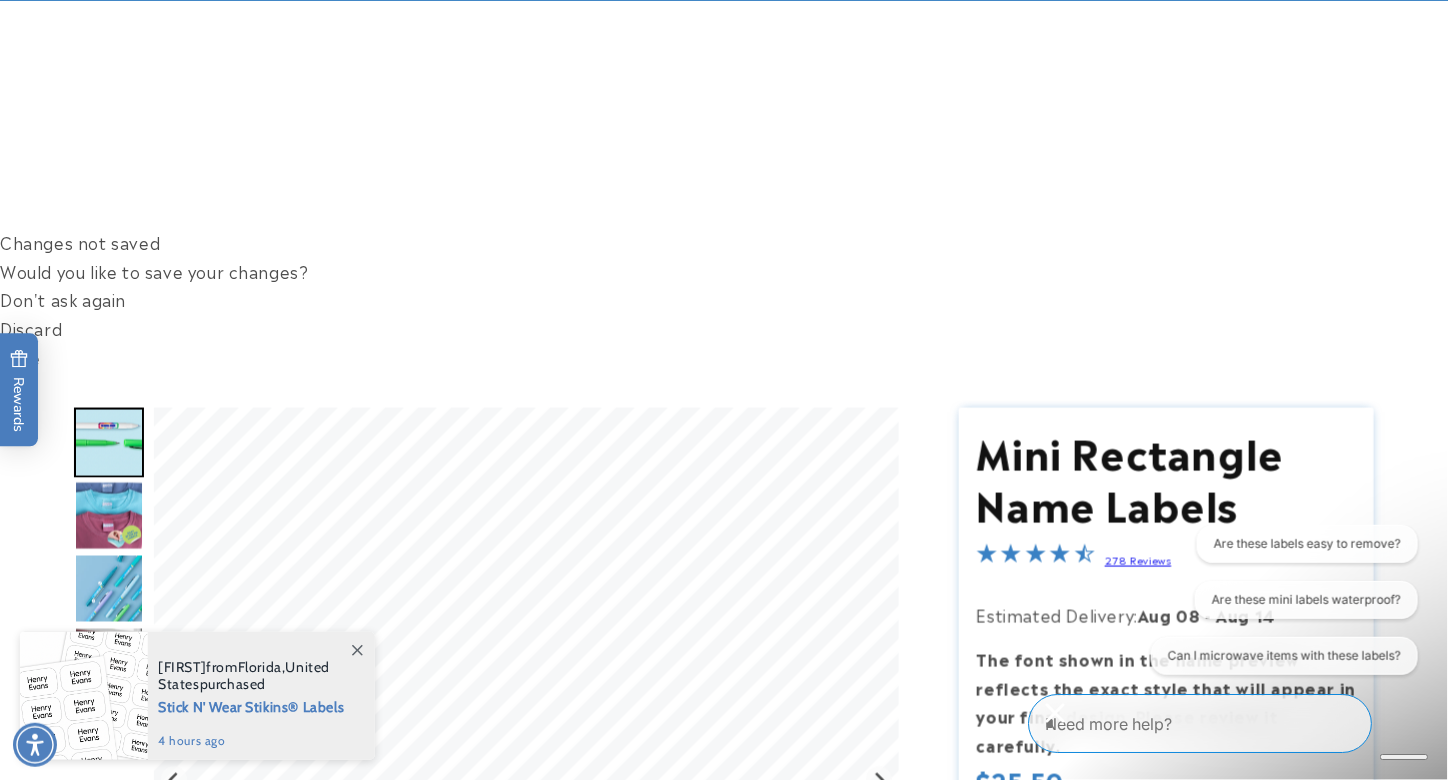 scroll, scrollTop: 764, scrollLeft: 0, axis: vertical 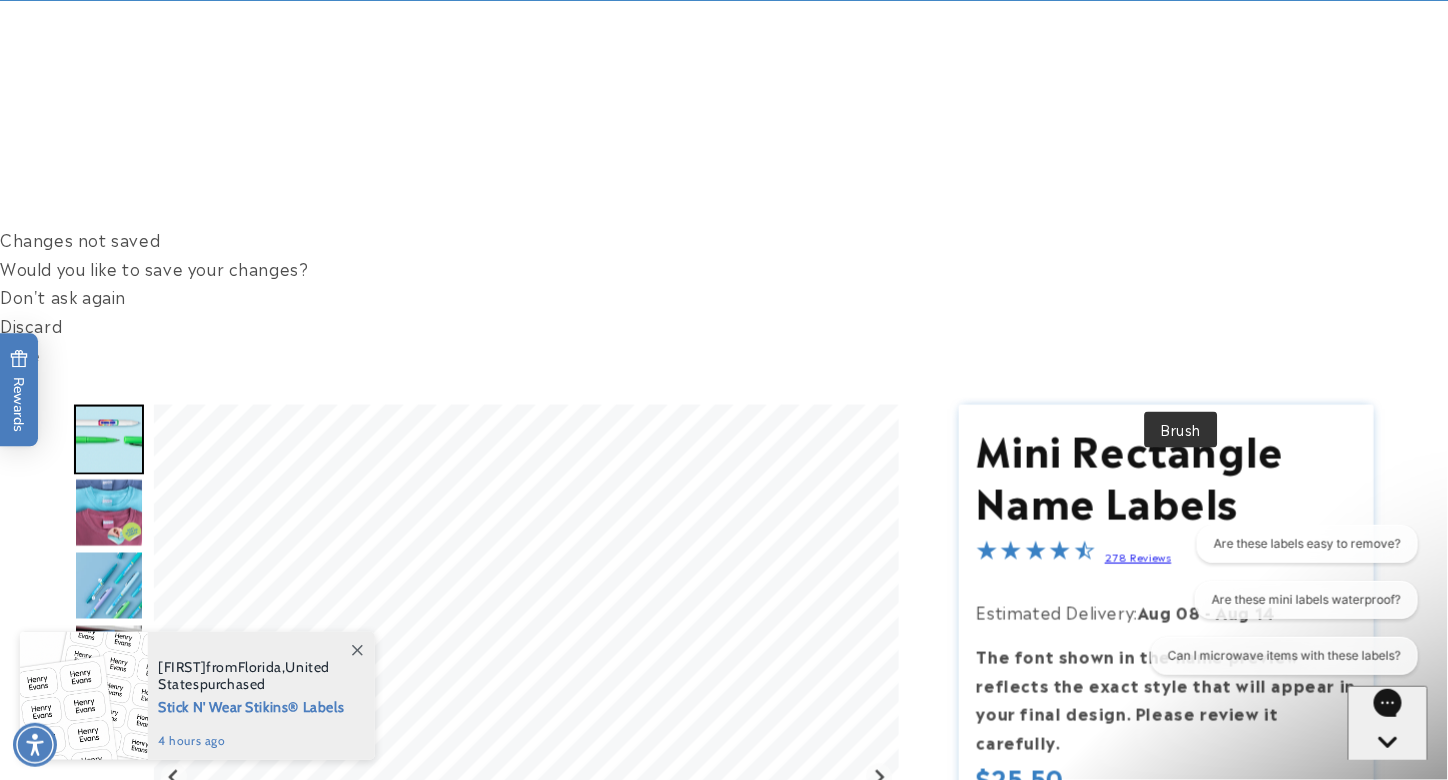 click at bounding box center (1182, 1330) 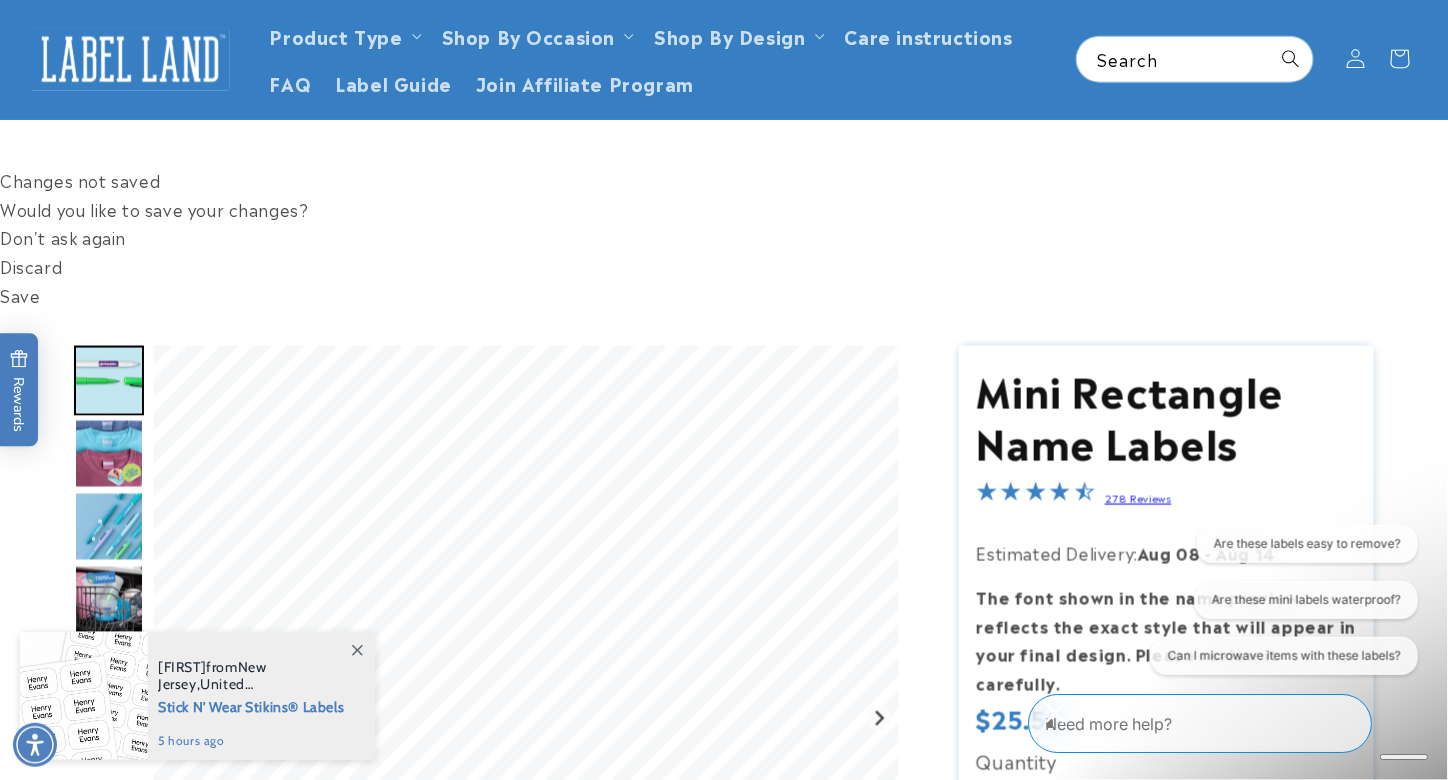 scroll, scrollTop: 820, scrollLeft: 0, axis: vertical 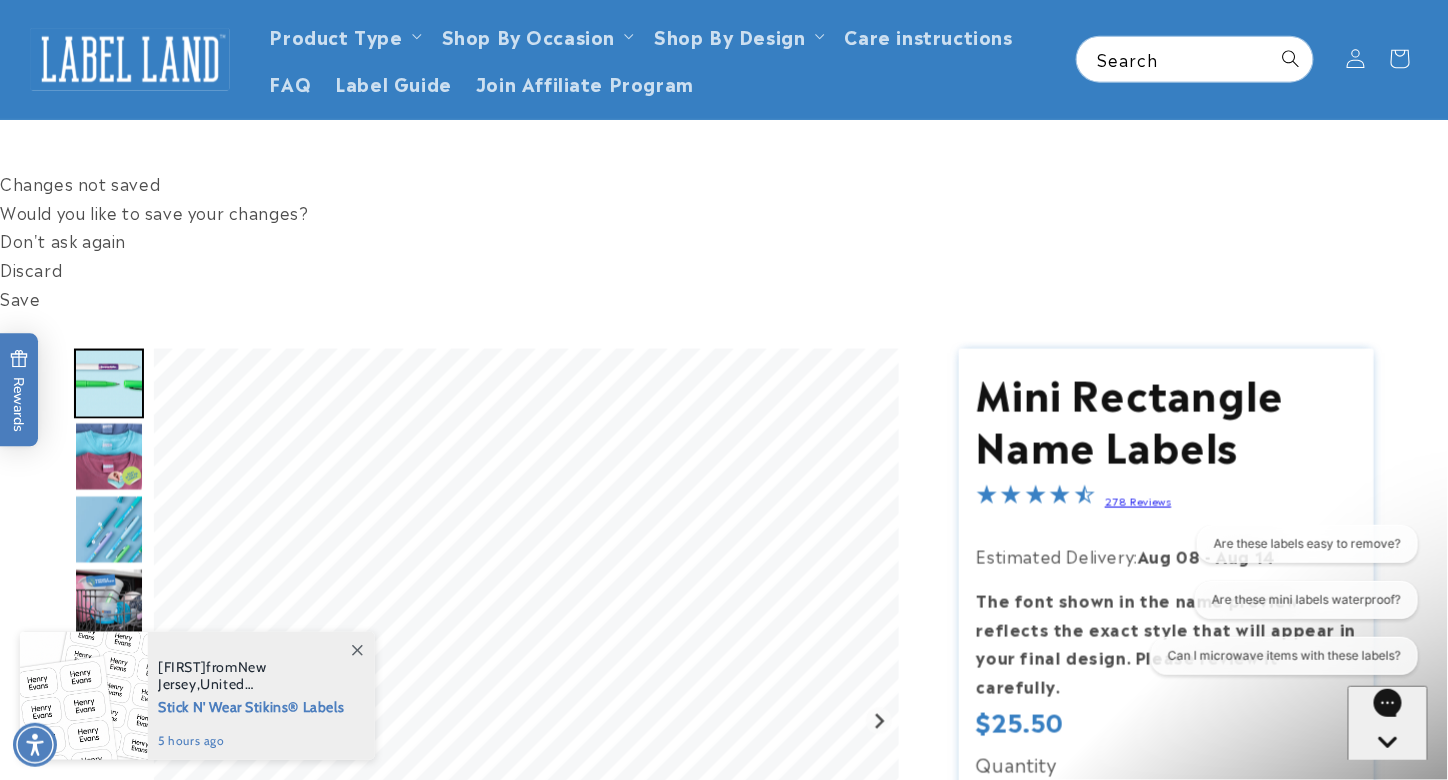 click on "Solid
Border
Stripes
Basketball" 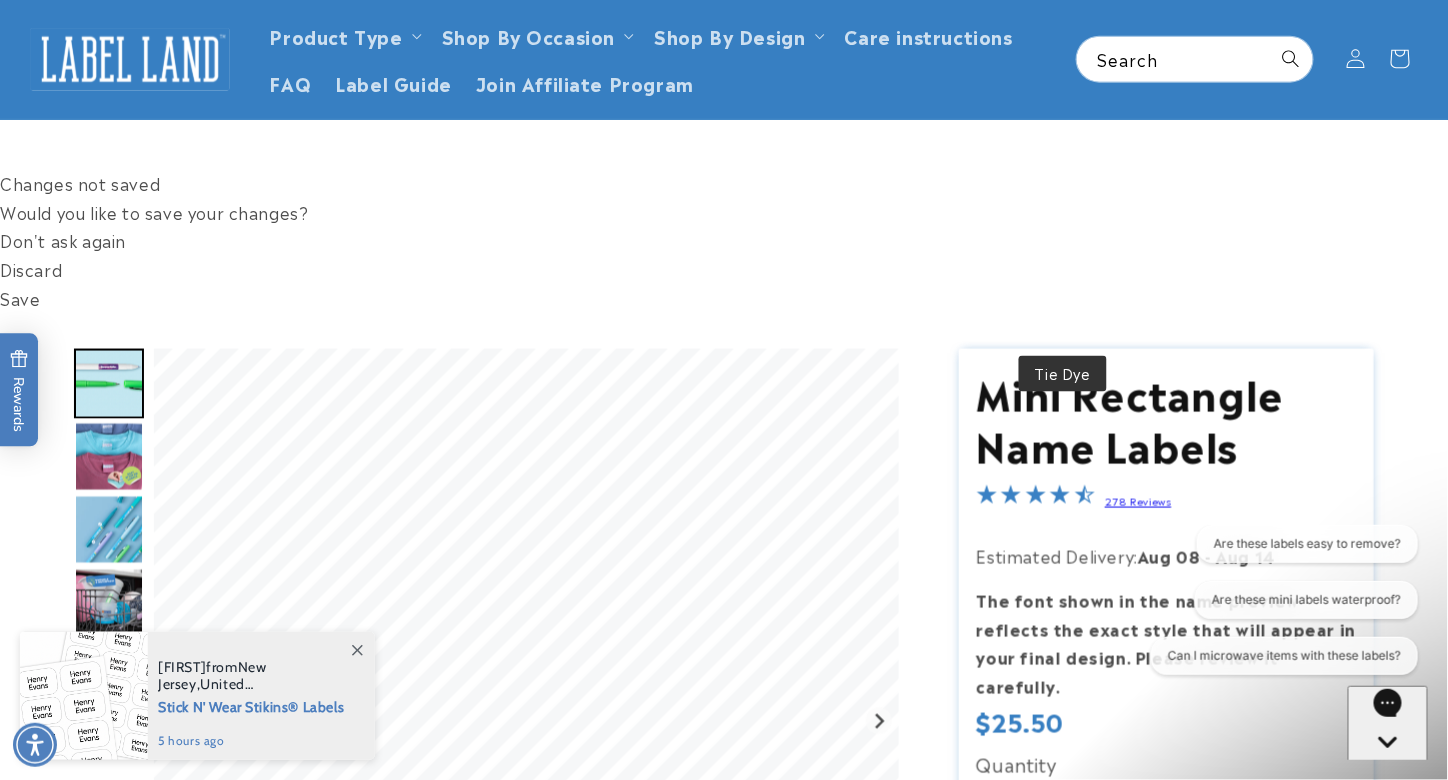 click at bounding box center (1062, 1274) 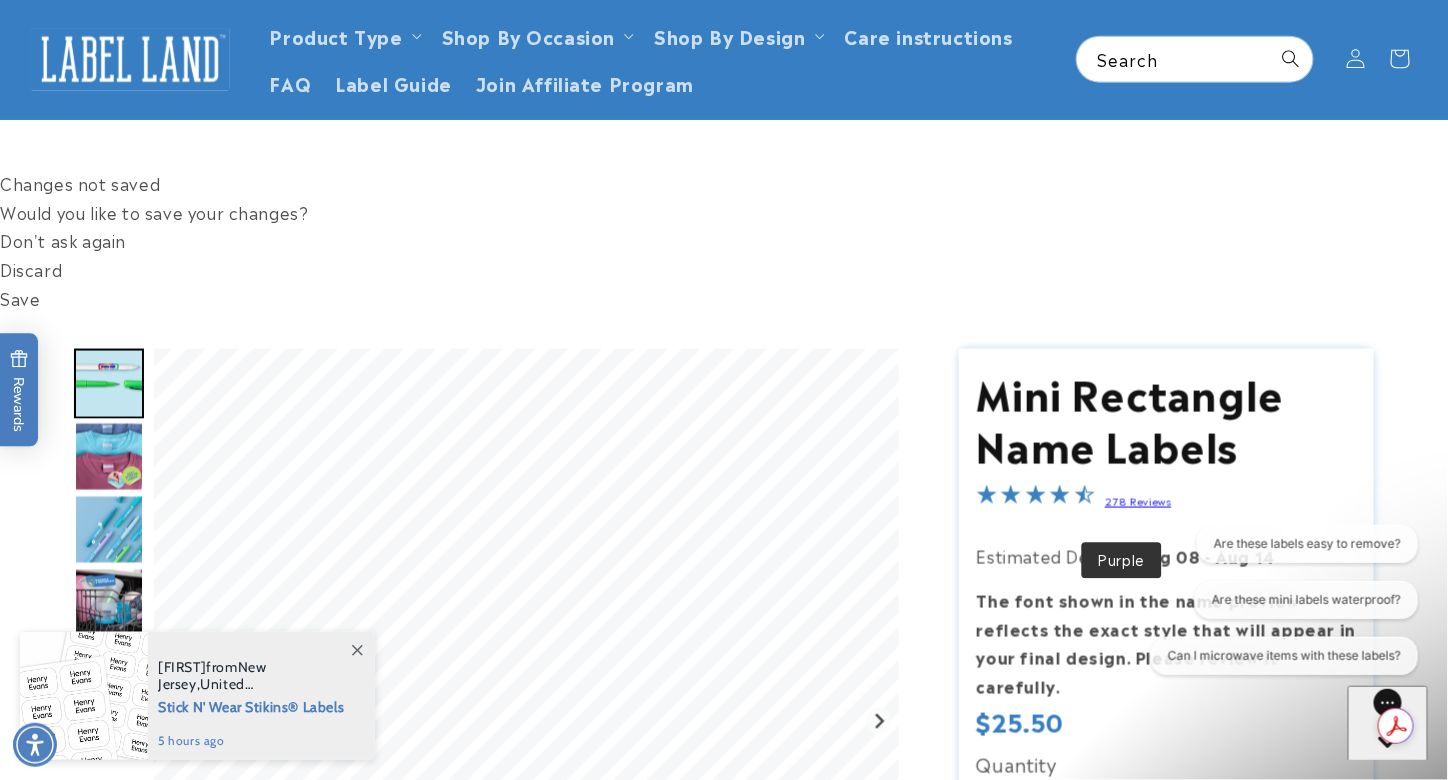 click at bounding box center [1122, 1461] 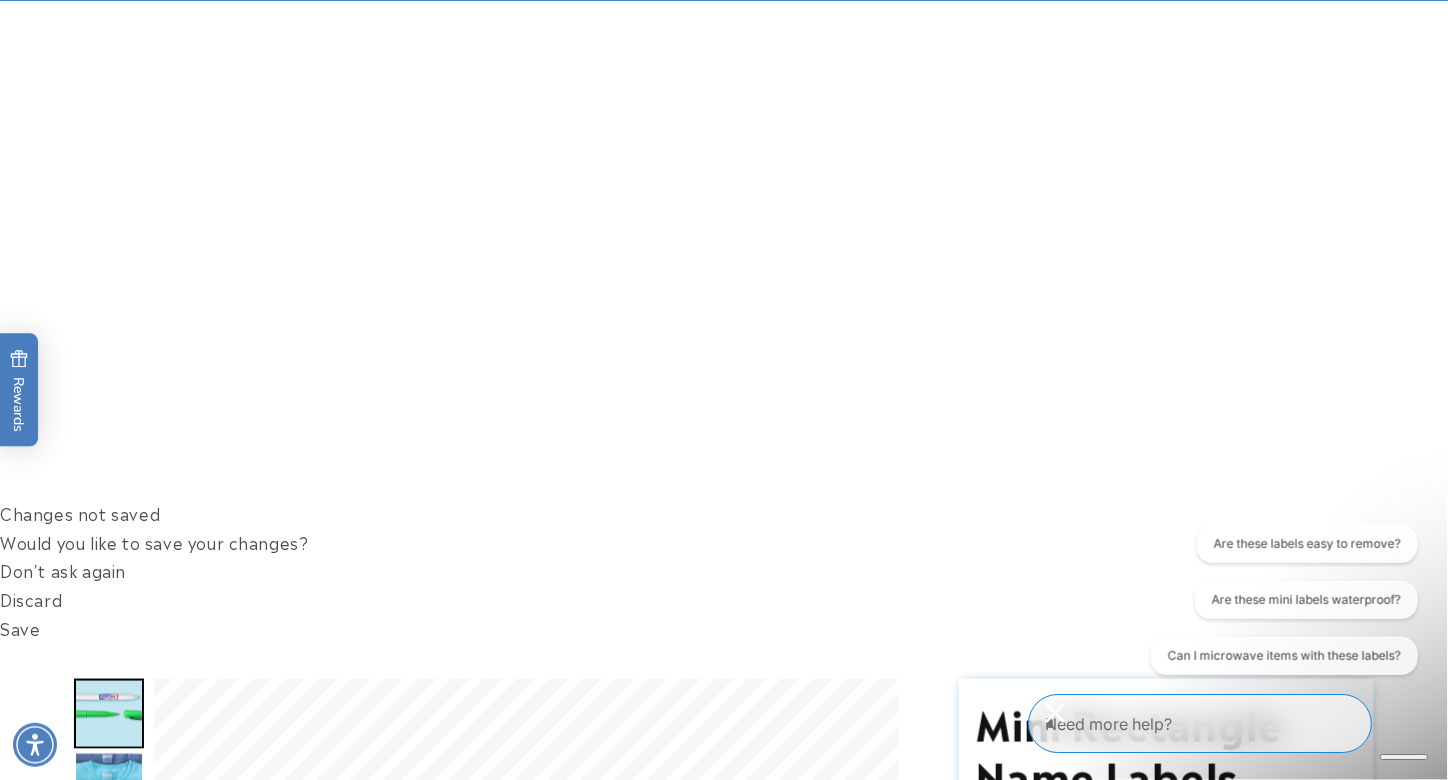 scroll, scrollTop: 493, scrollLeft: 0, axis: vertical 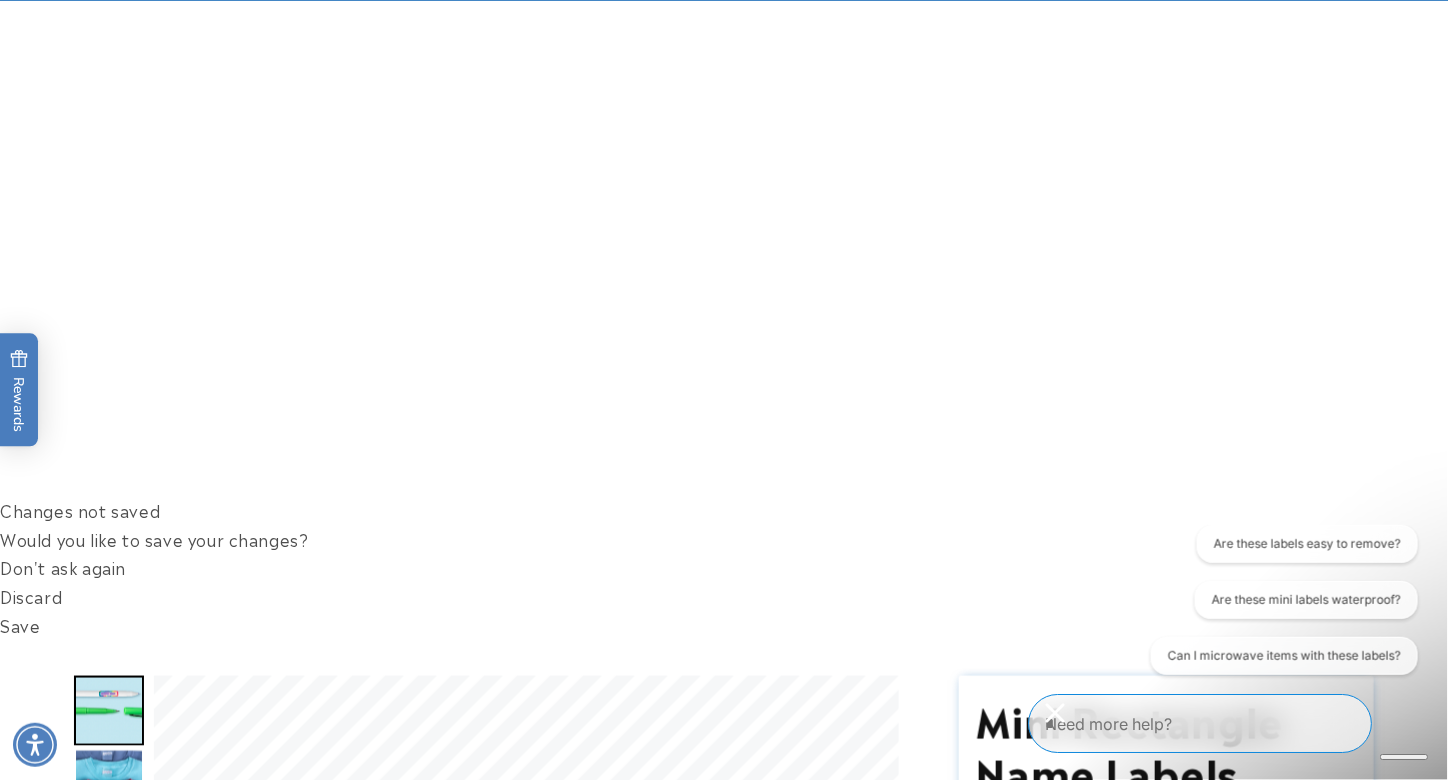 click on "**
**
**" at bounding box center (1167, 1130) 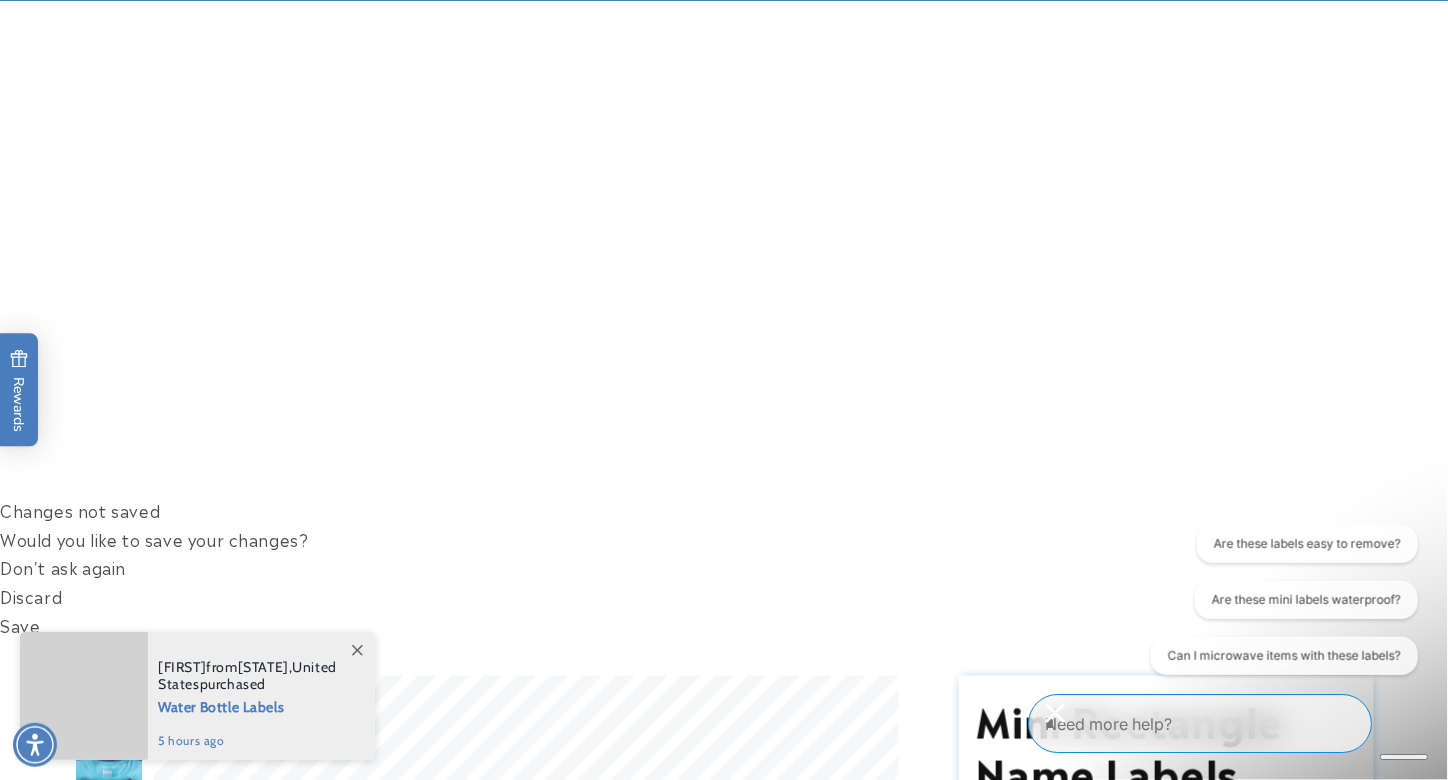 select on "**" 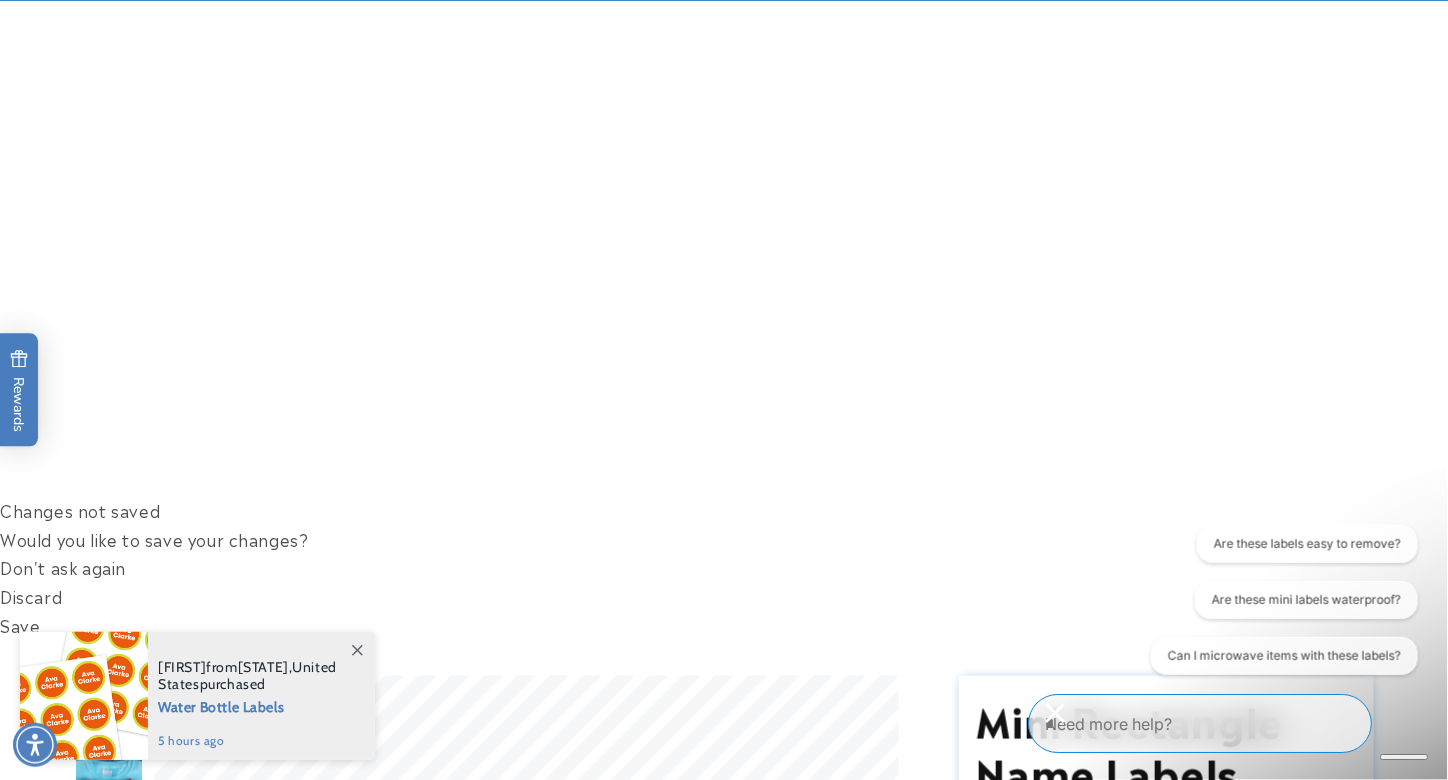 click on "**
**
**" at bounding box center (1167, 1130) 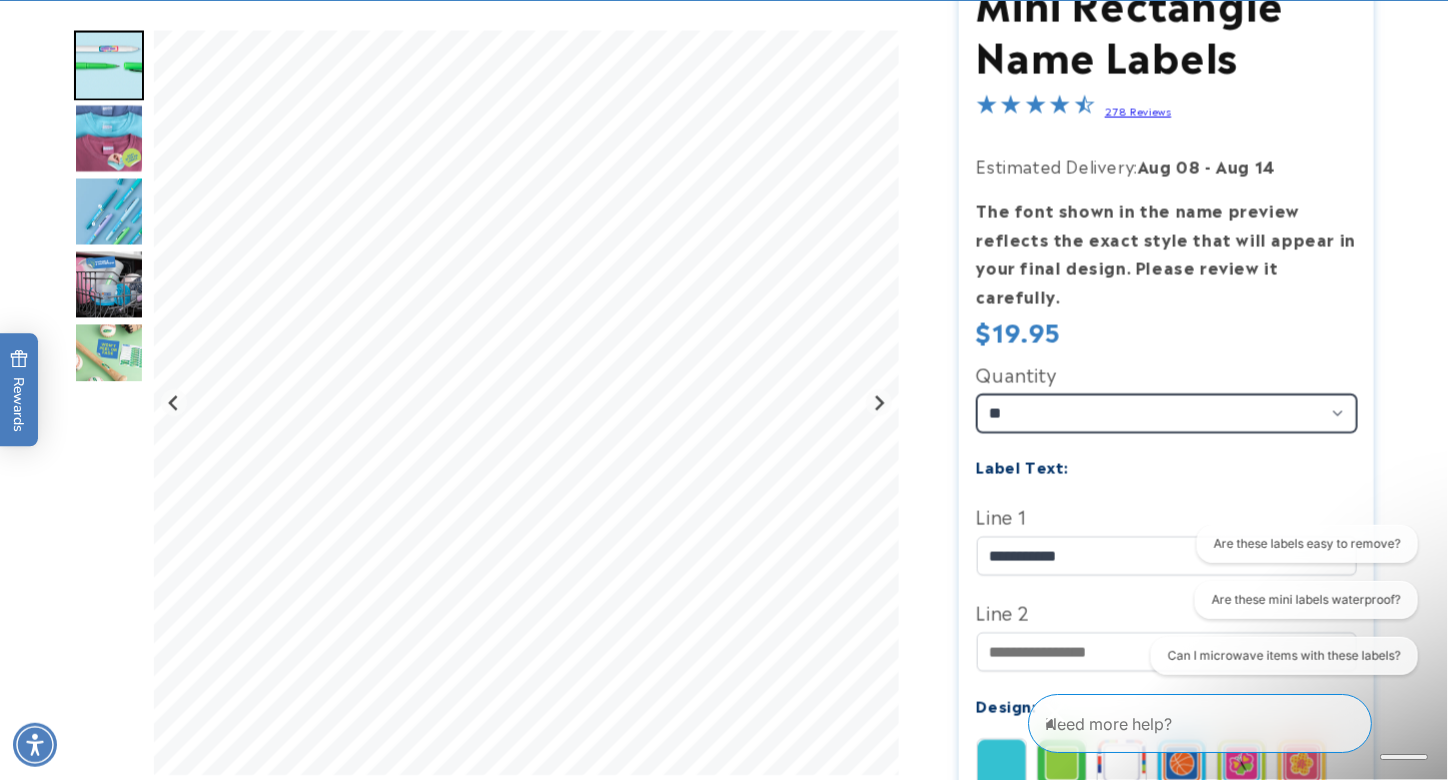 scroll, scrollTop: 1258, scrollLeft: 0, axis: vertical 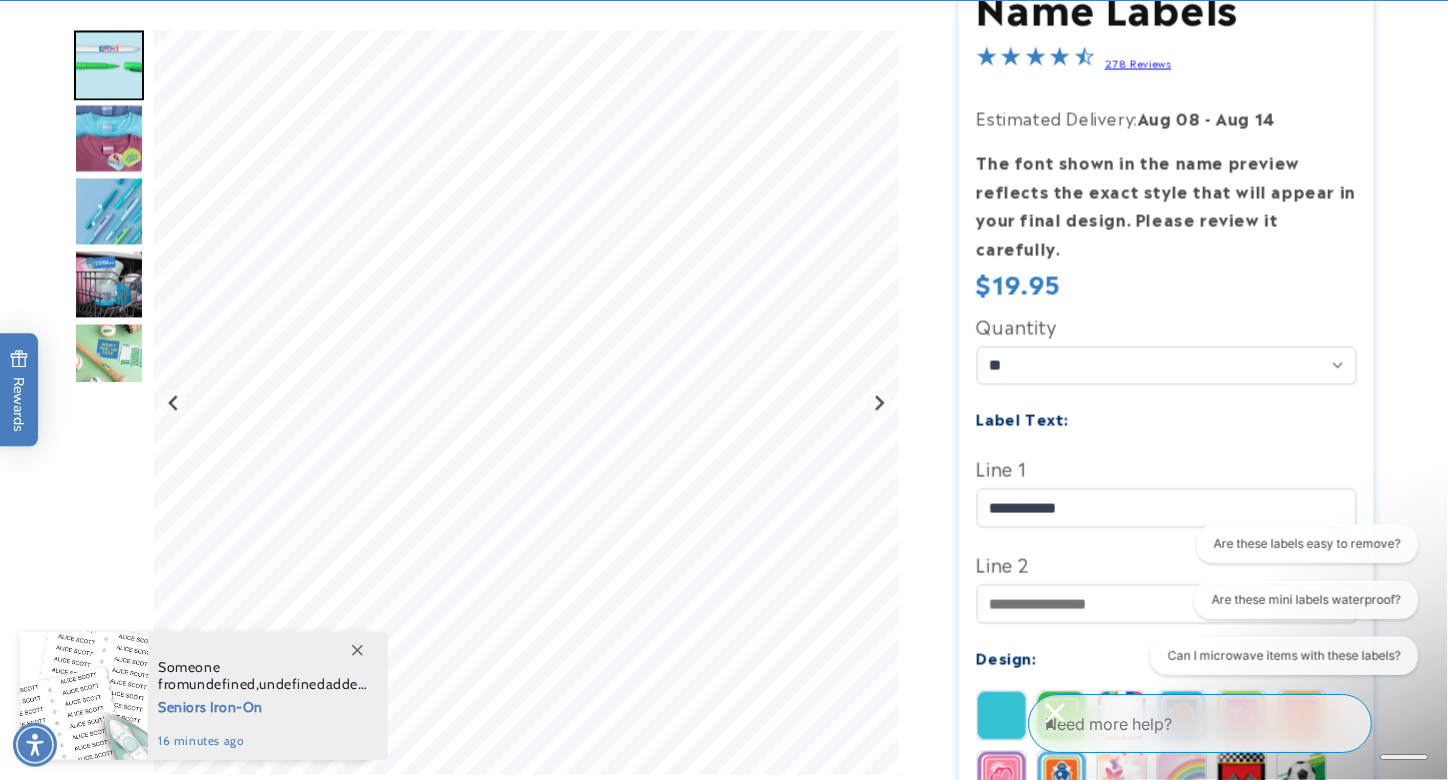 click on "Add to cart" at bounding box center (1166, 1320) 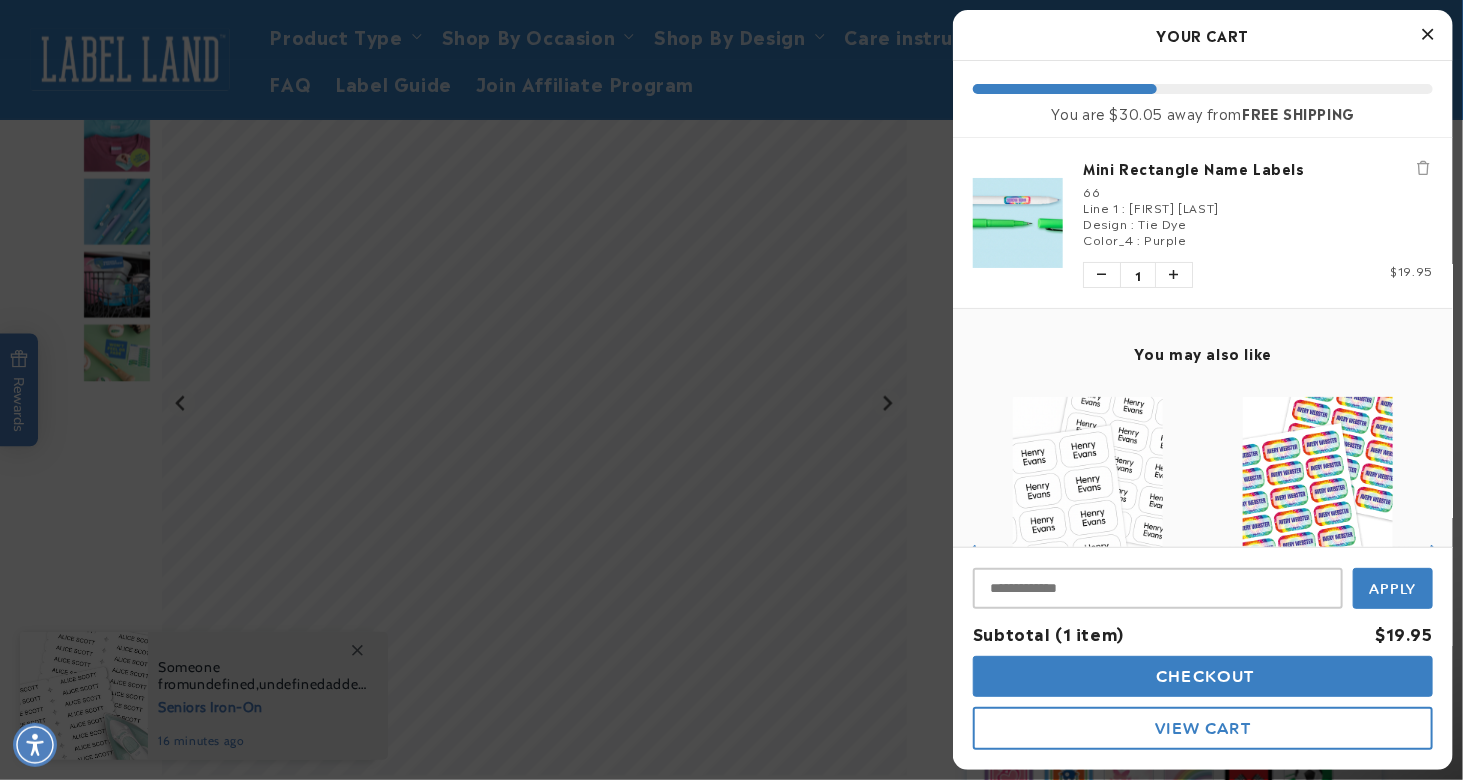 click at bounding box center [1428, 35] 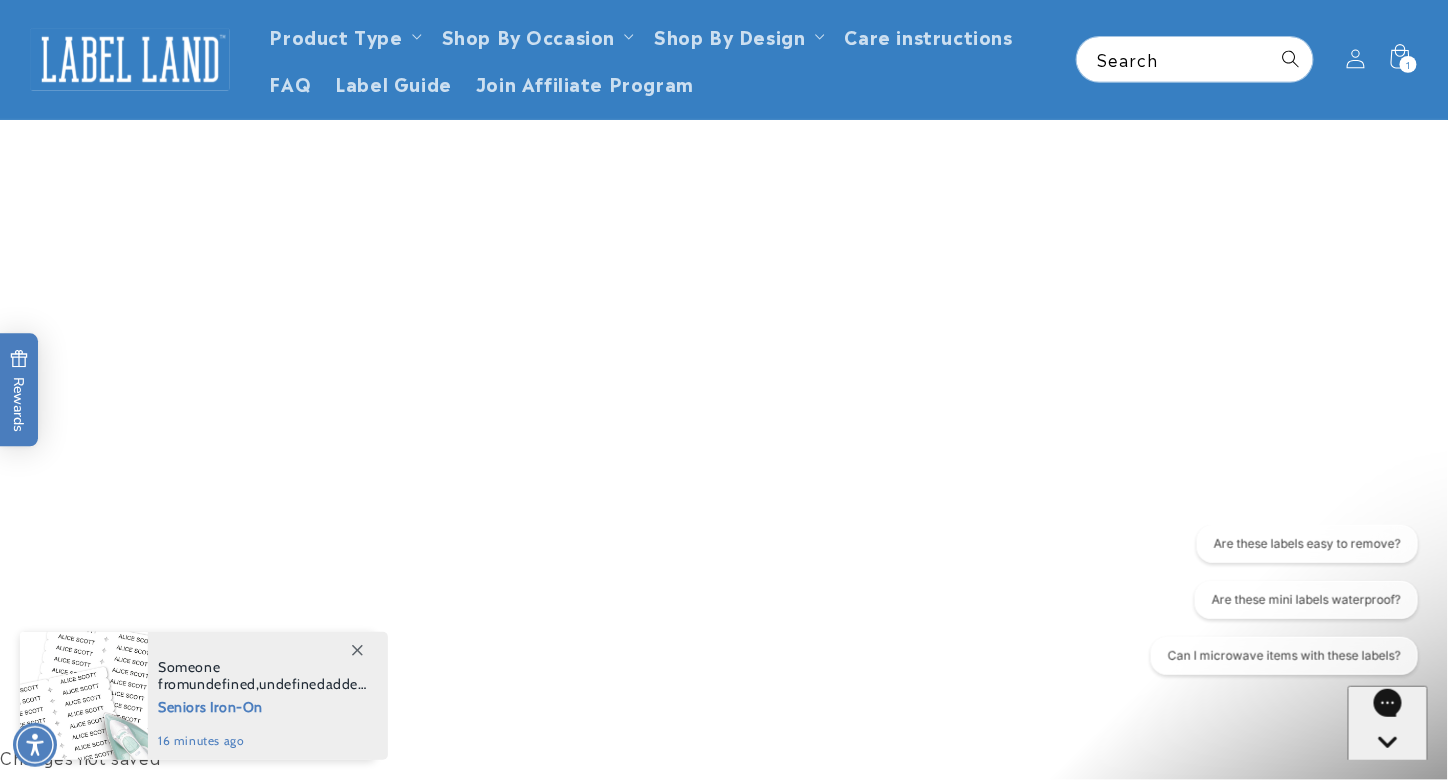 scroll, scrollTop: 0, scrollLeft: 0, axis: both 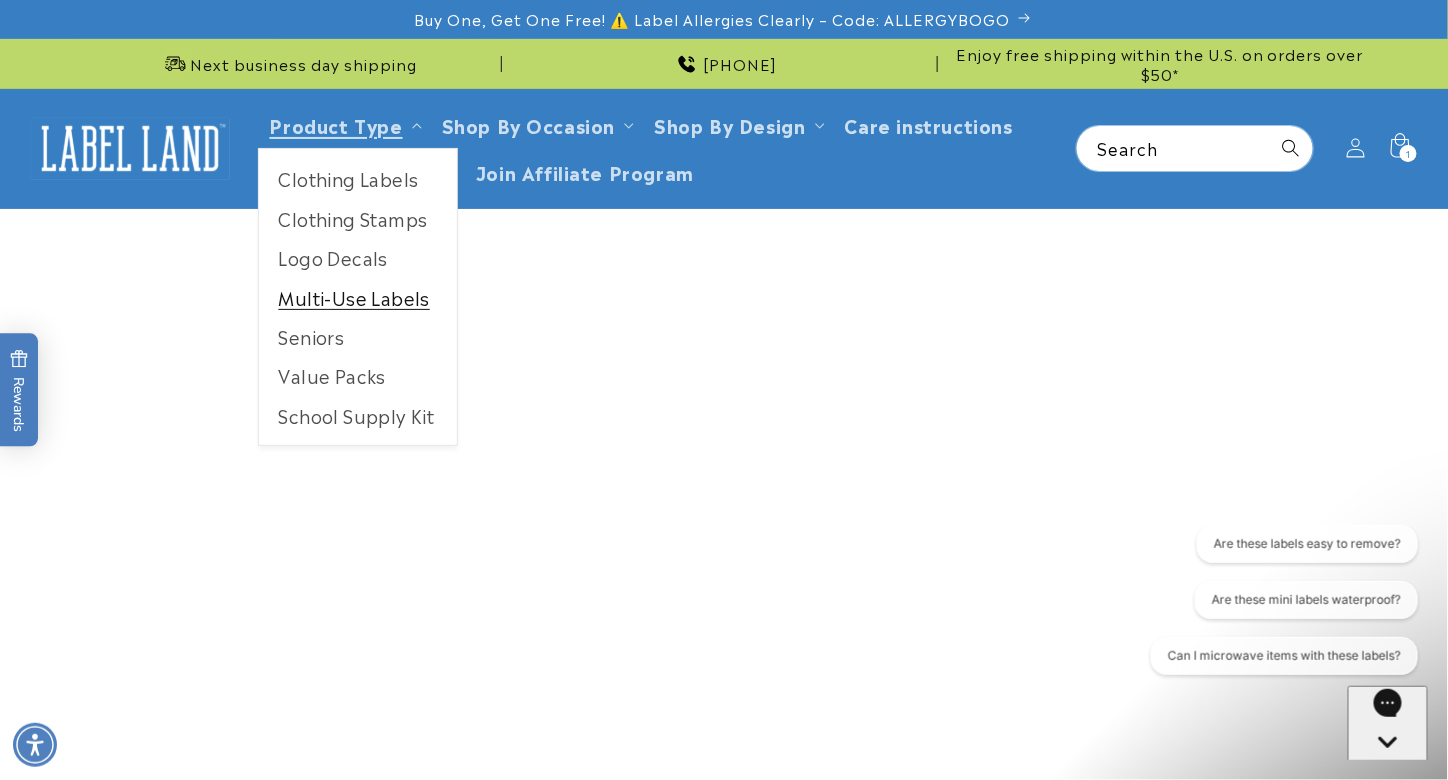 click on "Multi-Use Labels" at bounding box center [358, 297] 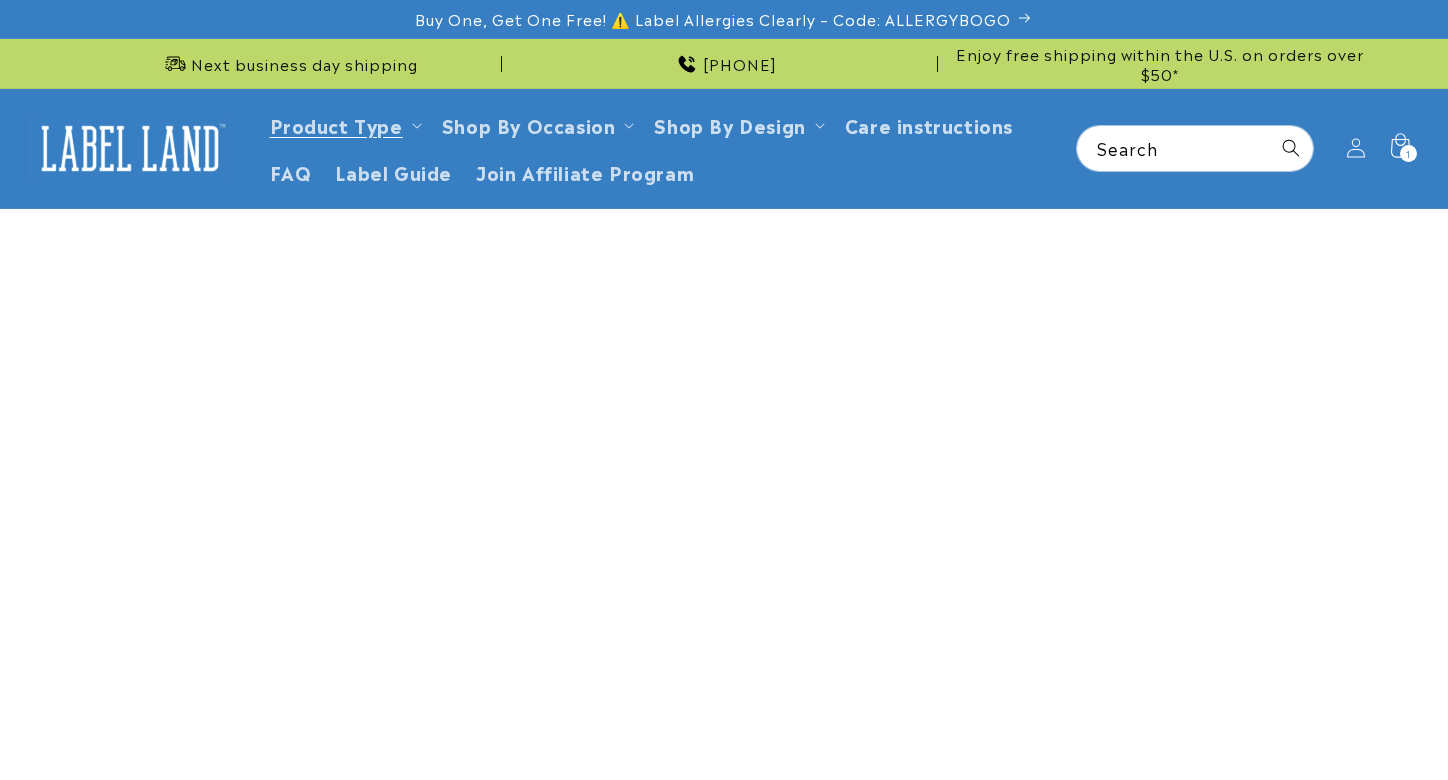 scroll, scrollTop: 0, scrollLeft: 0, axis: both 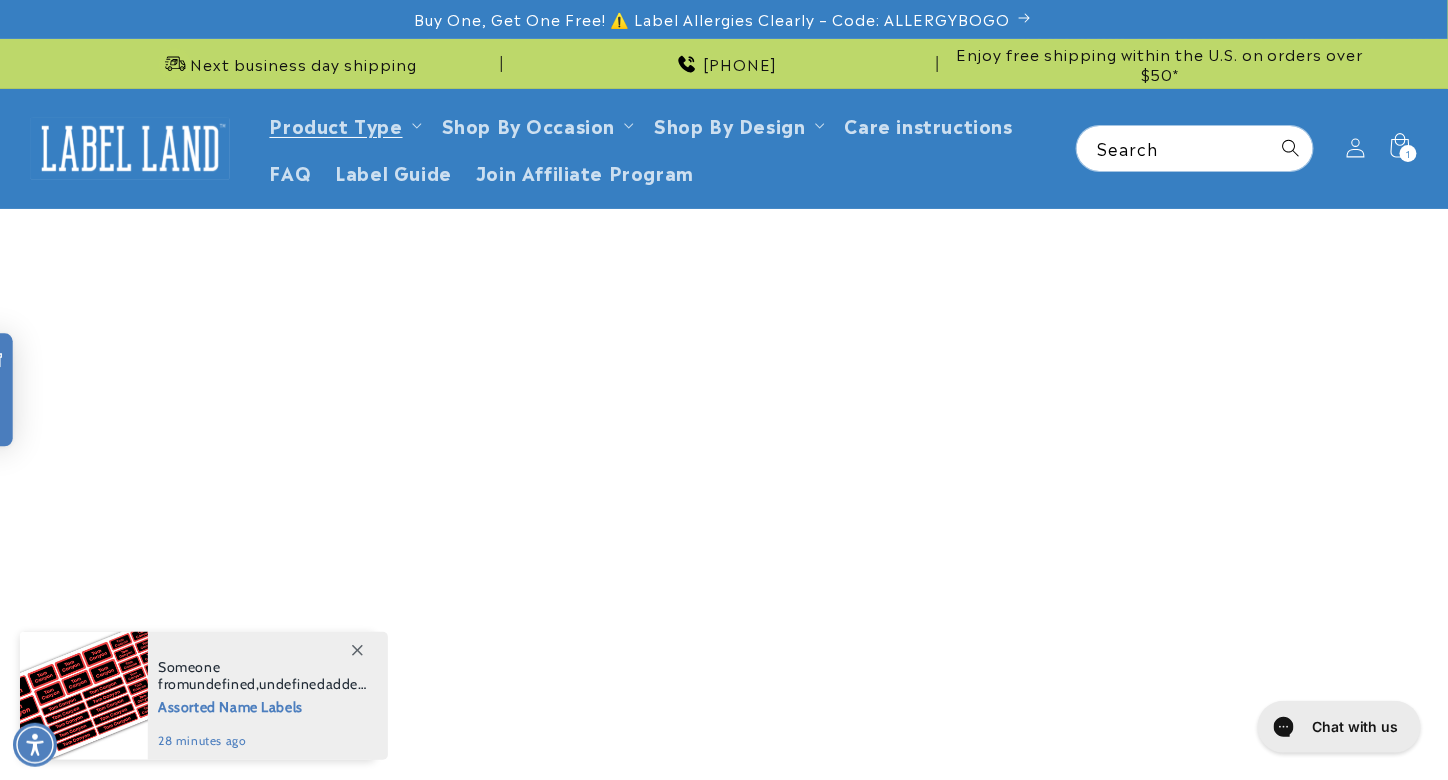click on "Assorted Name Labels" at bounding box center [887, 1670] 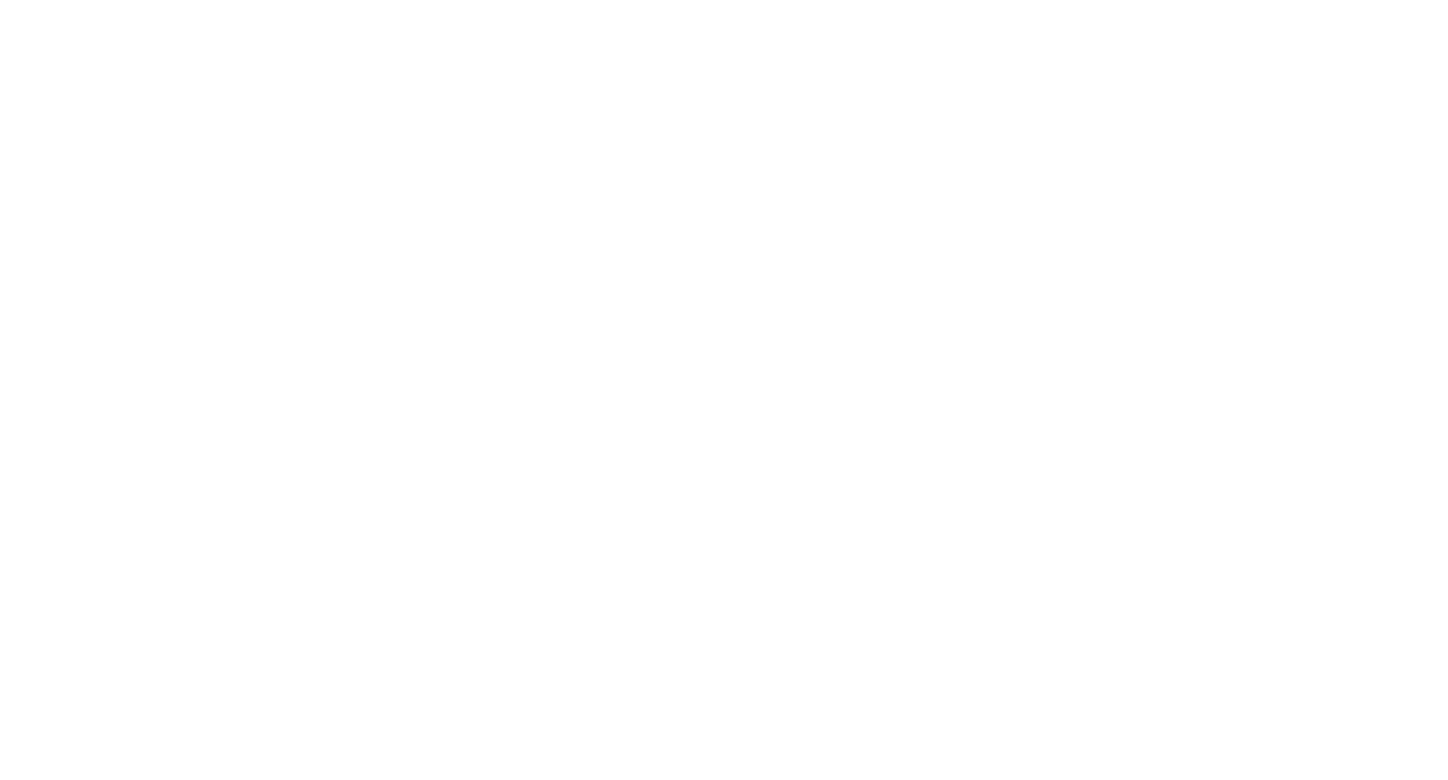 scroll, scrollTop: 0, scrollLeft: 0, axis: both 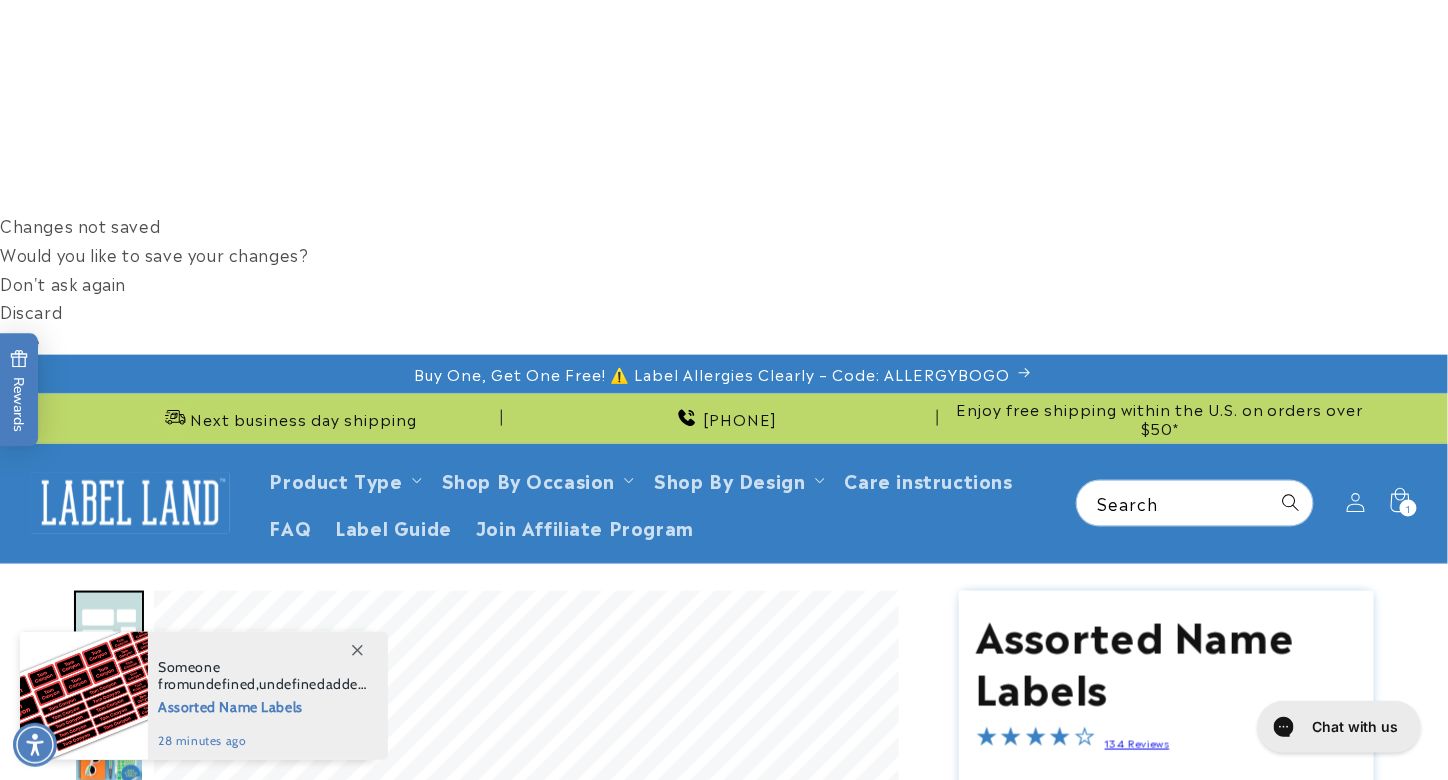 click on "Line 1" at bounding box center [1167, 1156] 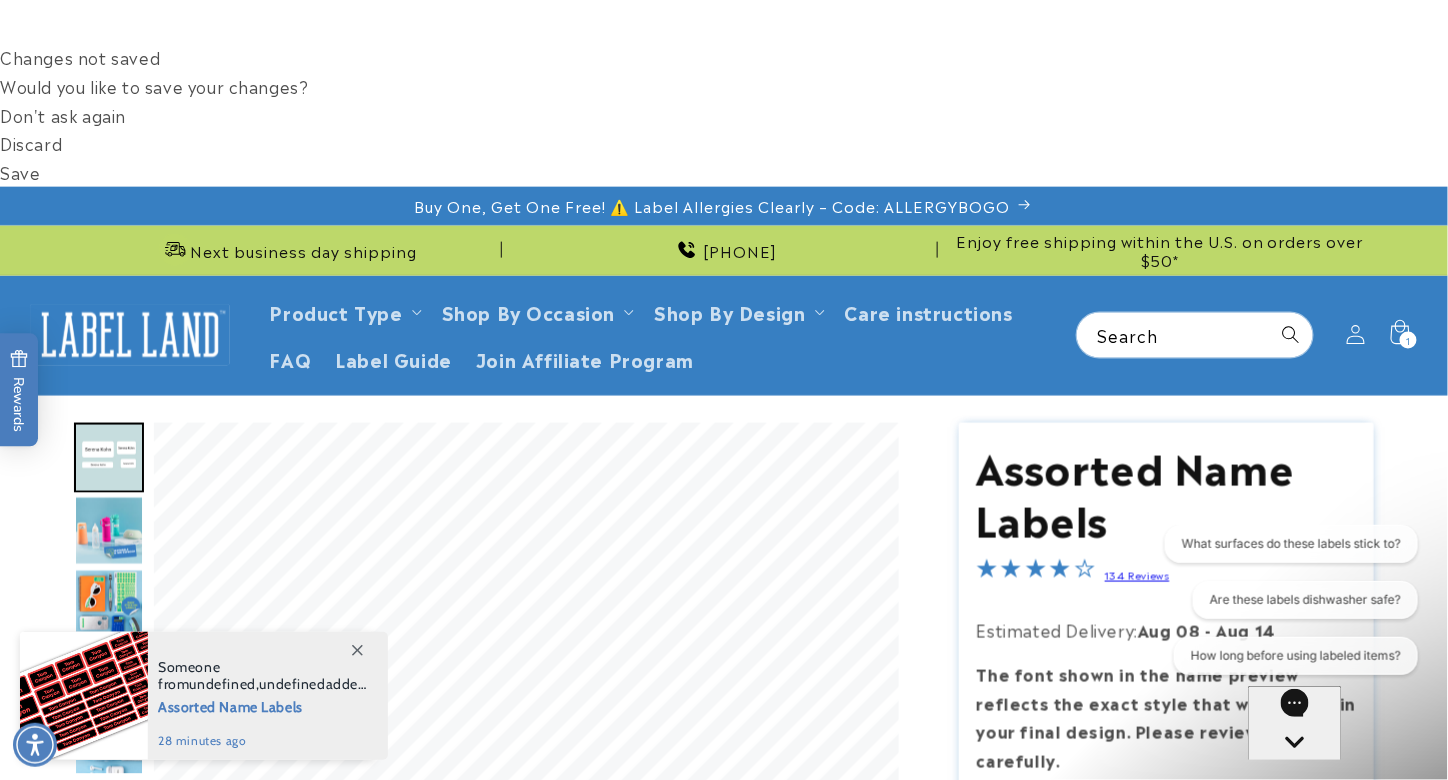 scroll, scrollTop: 0, scrollLeft: 0, axis: both 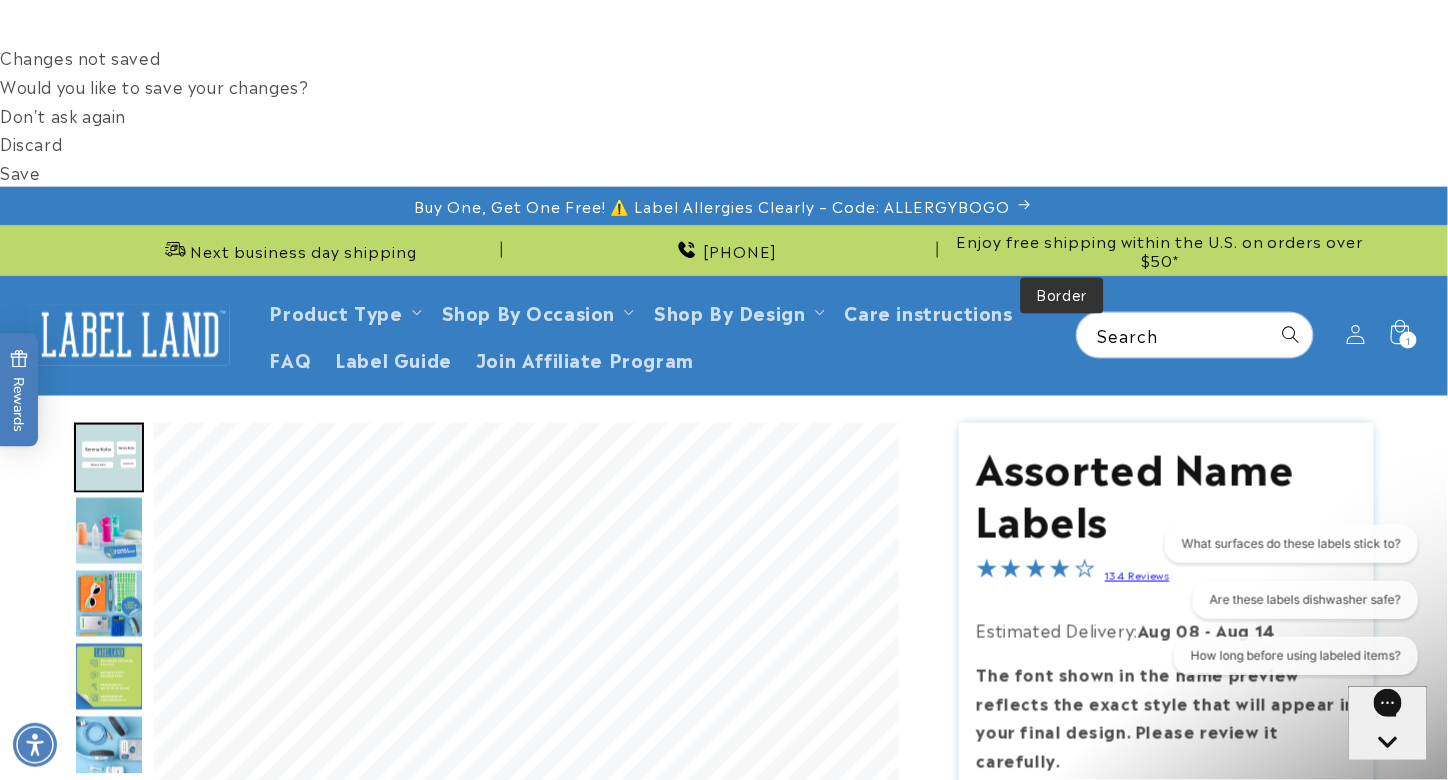 type on "**********" 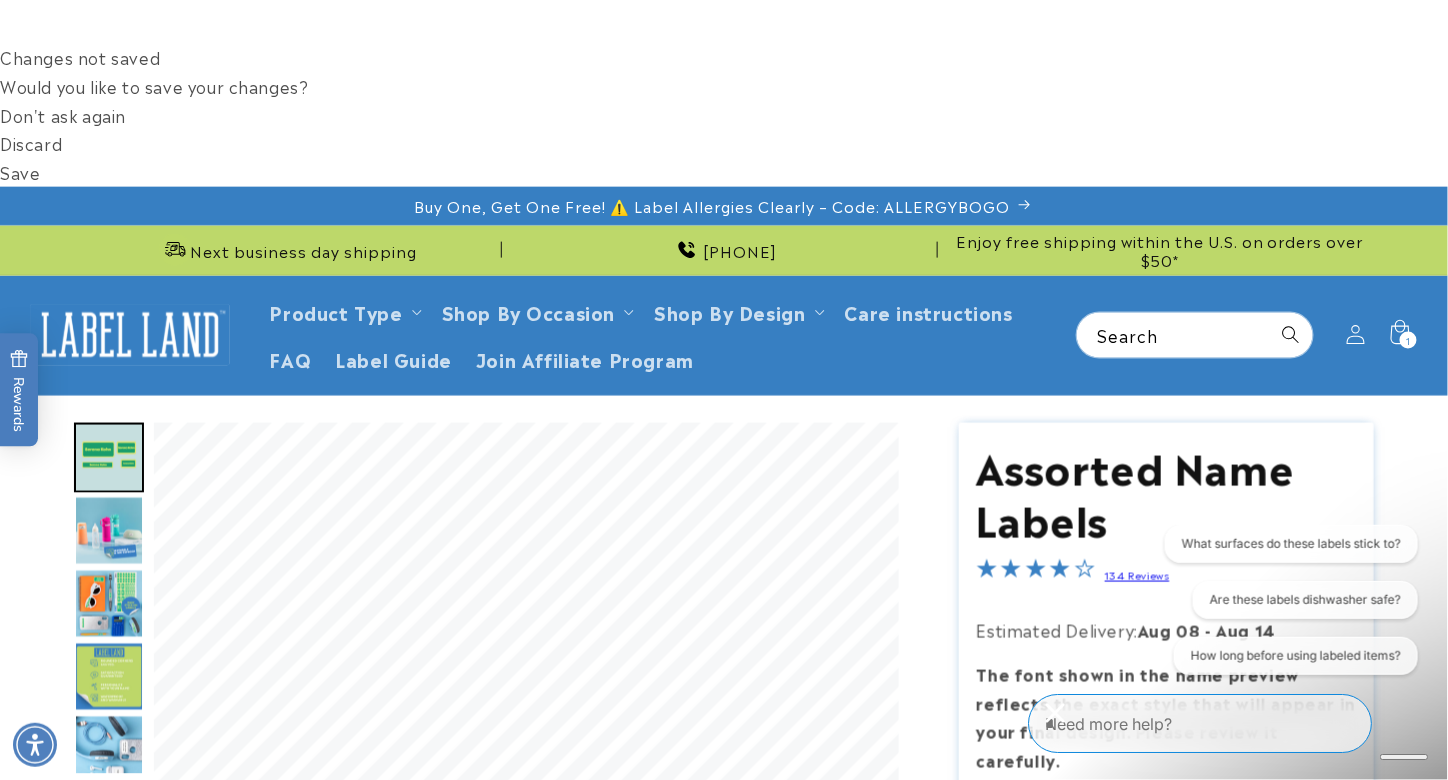 click at bounding box center (1182, 1323) 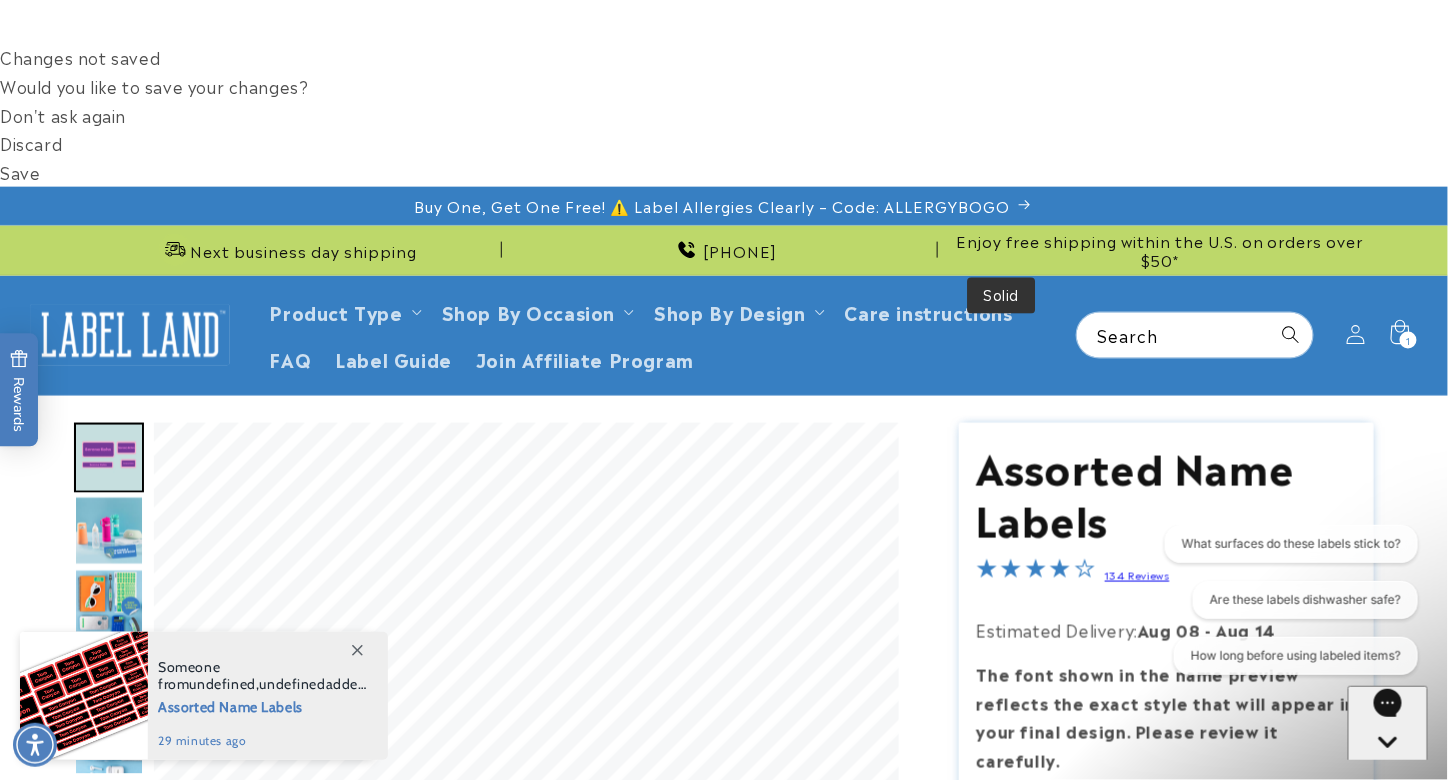 click at bounding box center [1002, 1196] 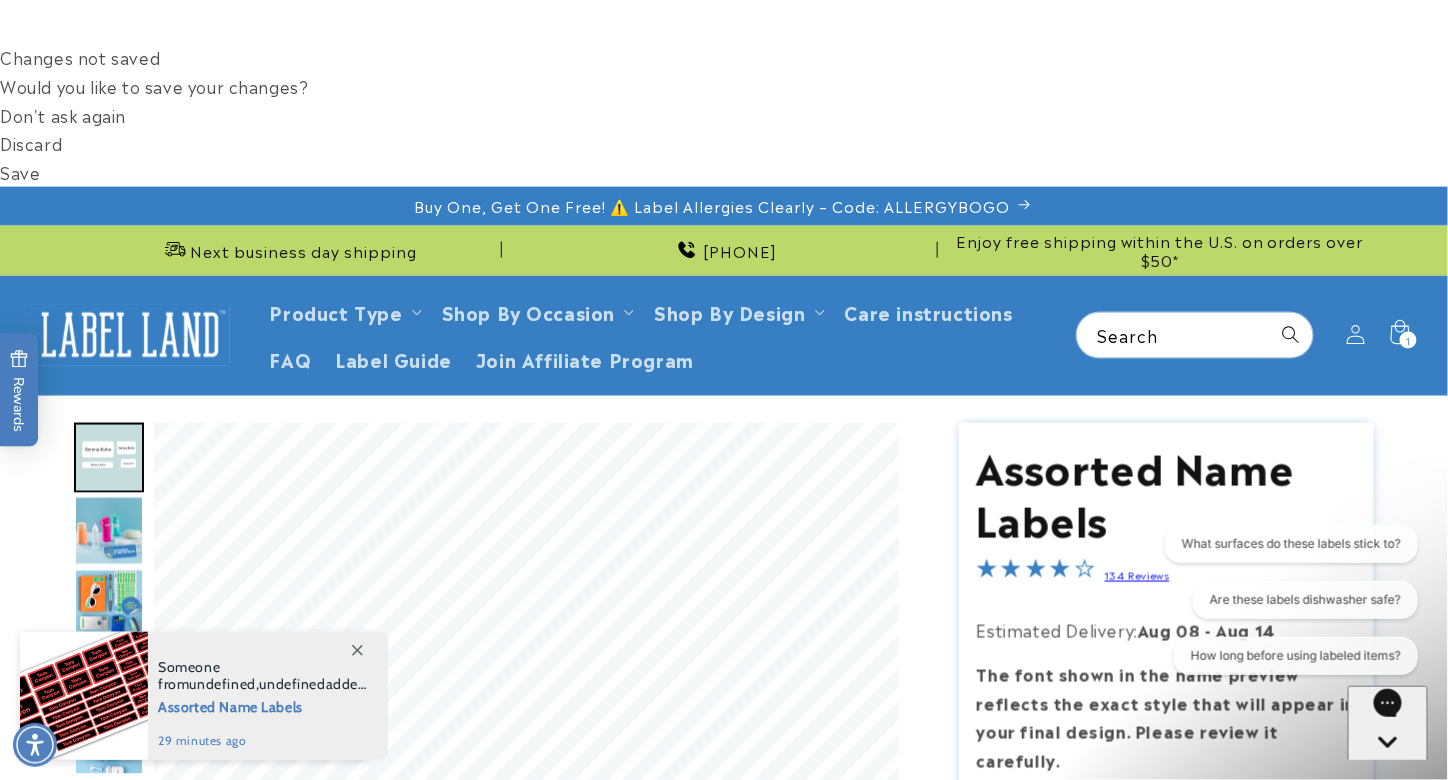 click at bounding box center (1182, 1323) 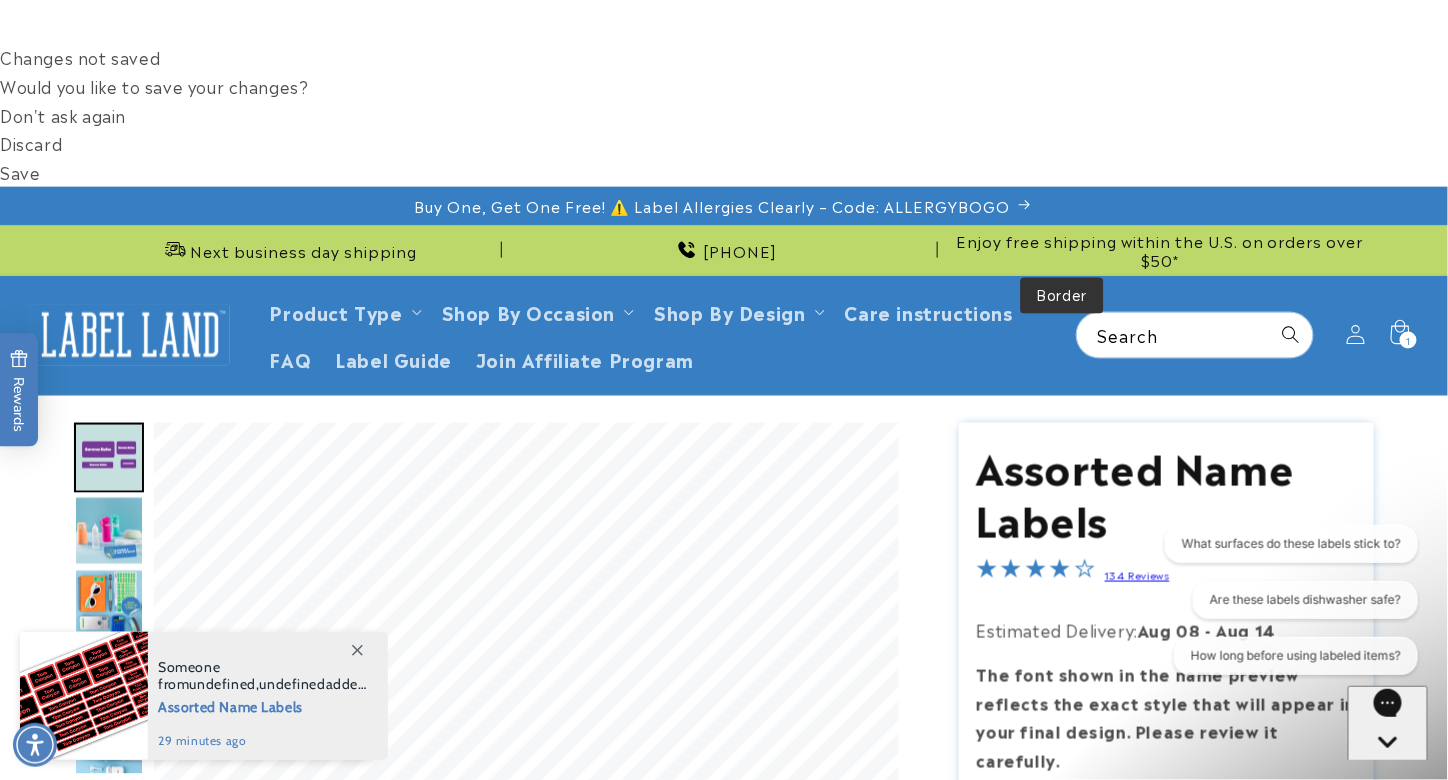 click at bounding box center (1062, 1196) 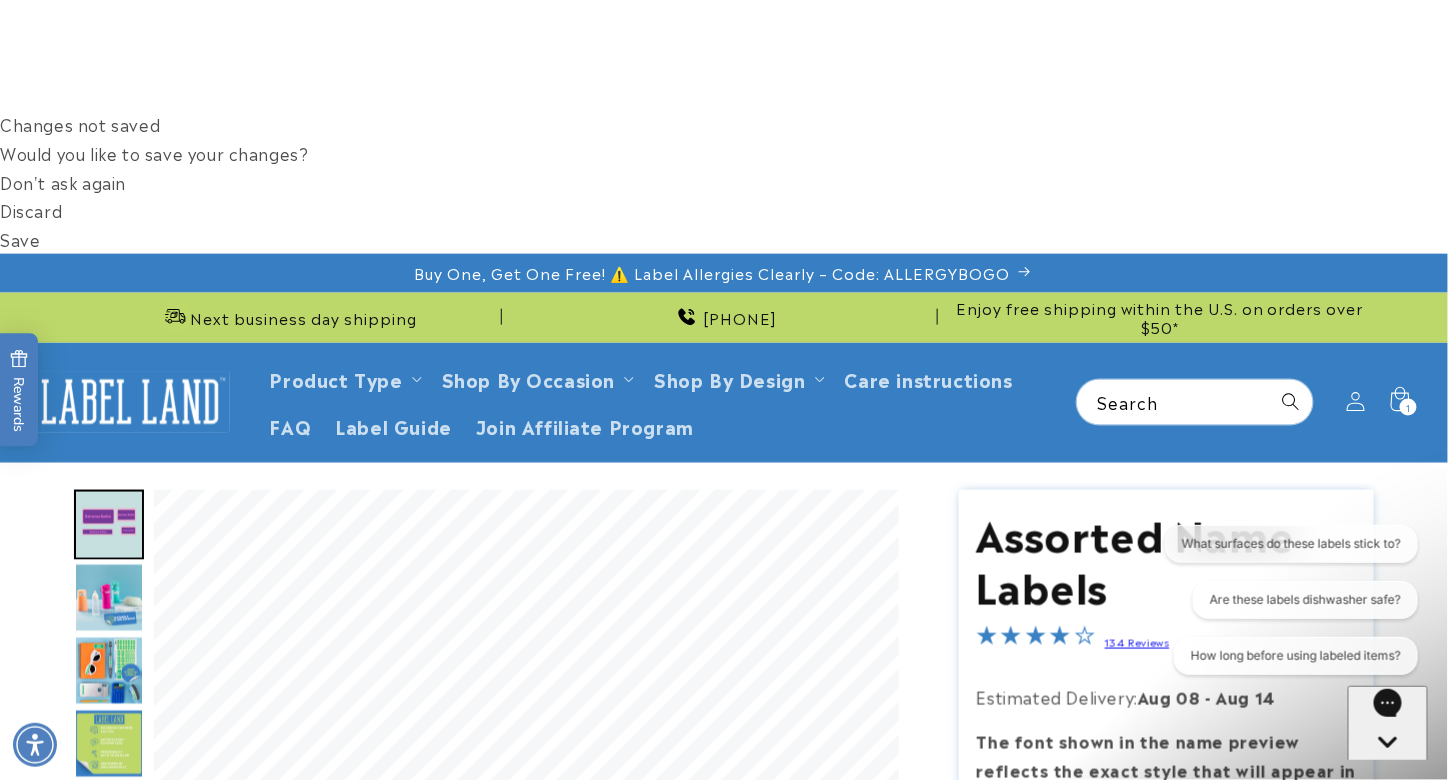 scroll, scrollTop: 663, scrollLeft: 0, axis: vertical 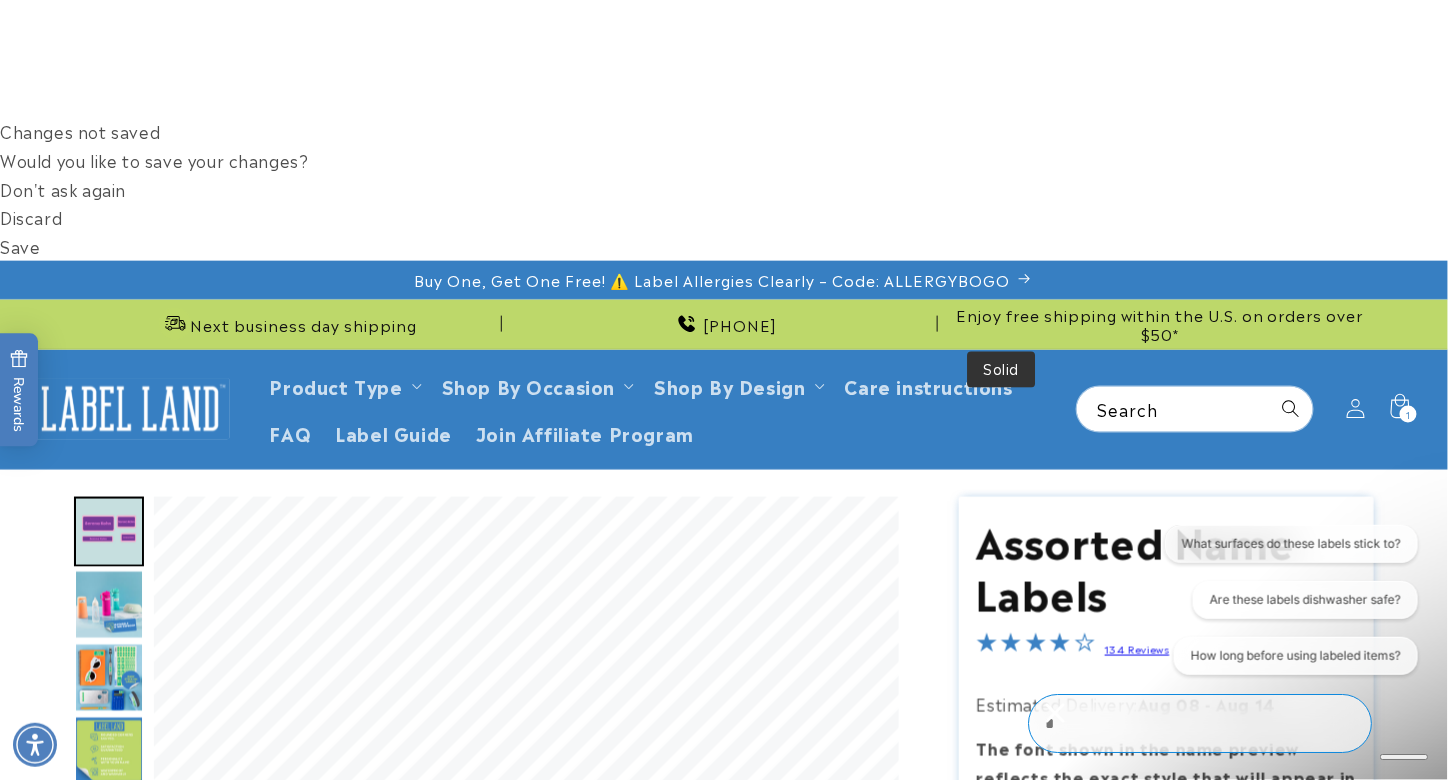 click at bounding box center (1002, 1270) 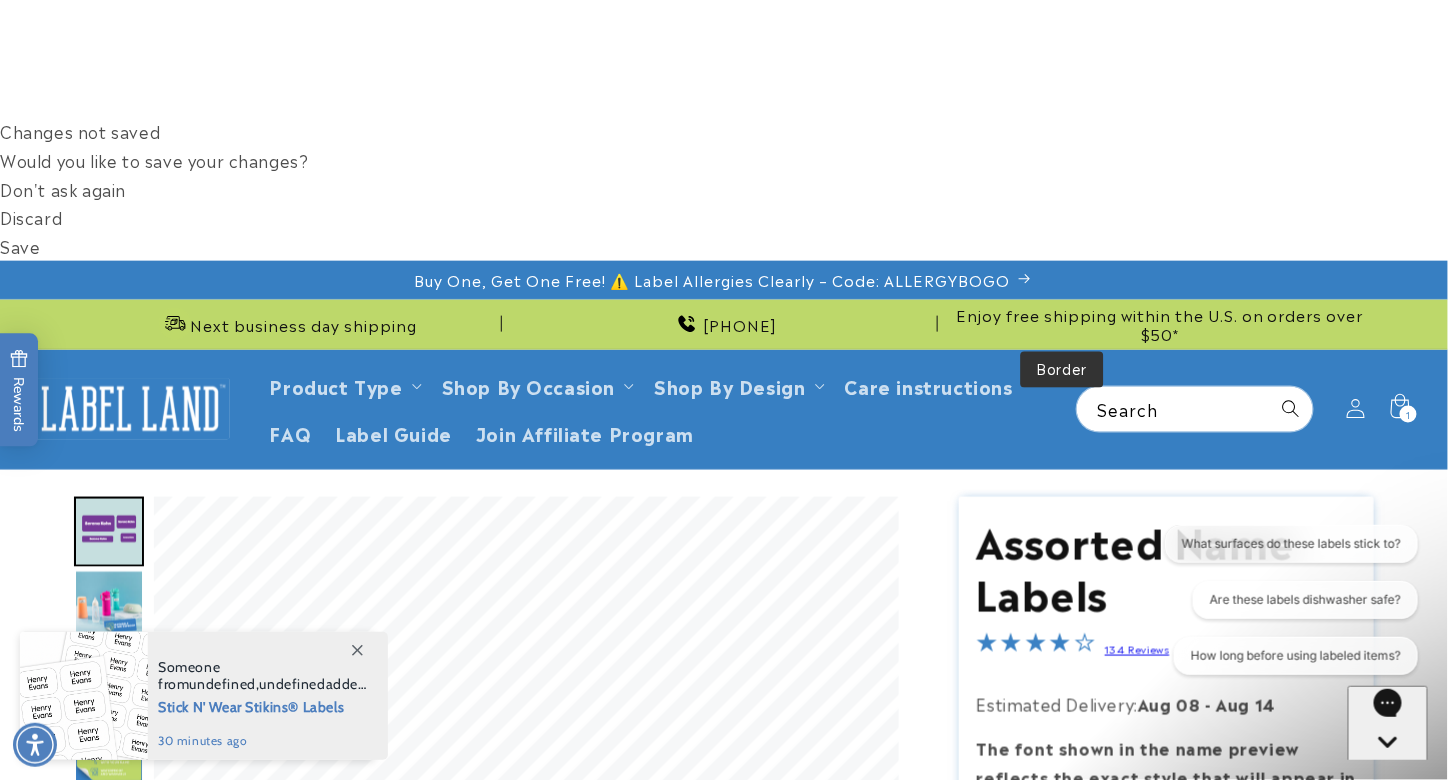 click at bounding box center [1062, 1270] 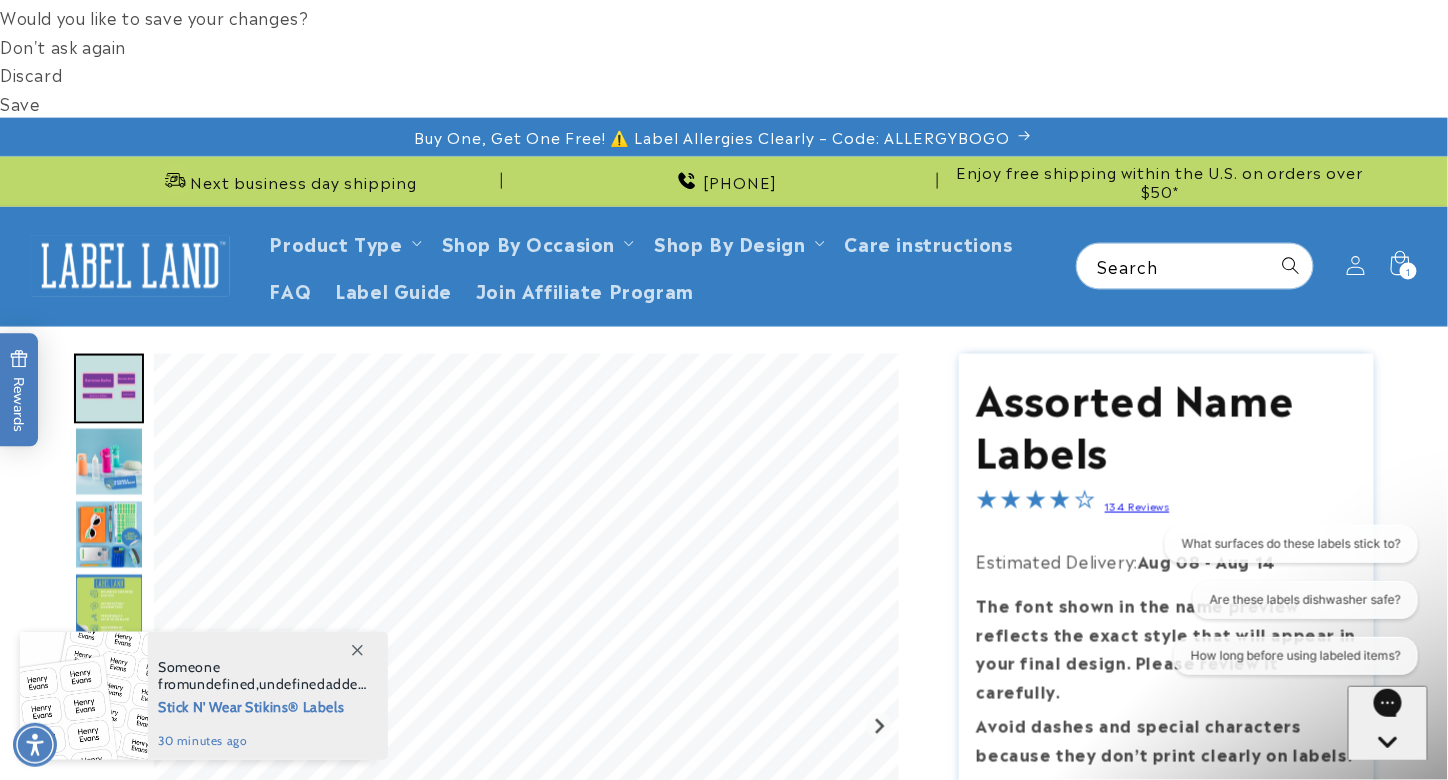scroll, scrollTop: 796, scrollLeft: 0, axis: vertical 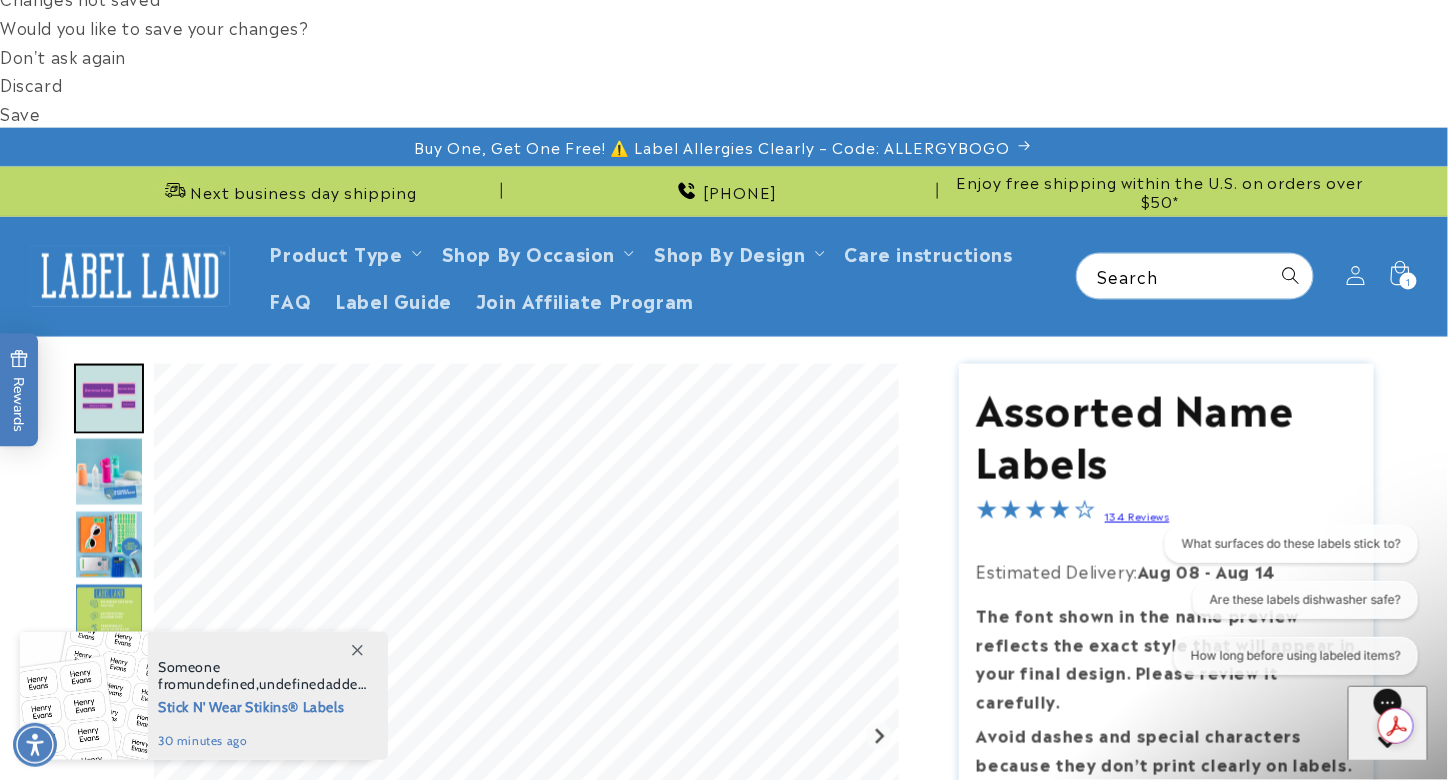 click on "66 Variant sold out or unavailable" at bounding box center (1079, 1437) 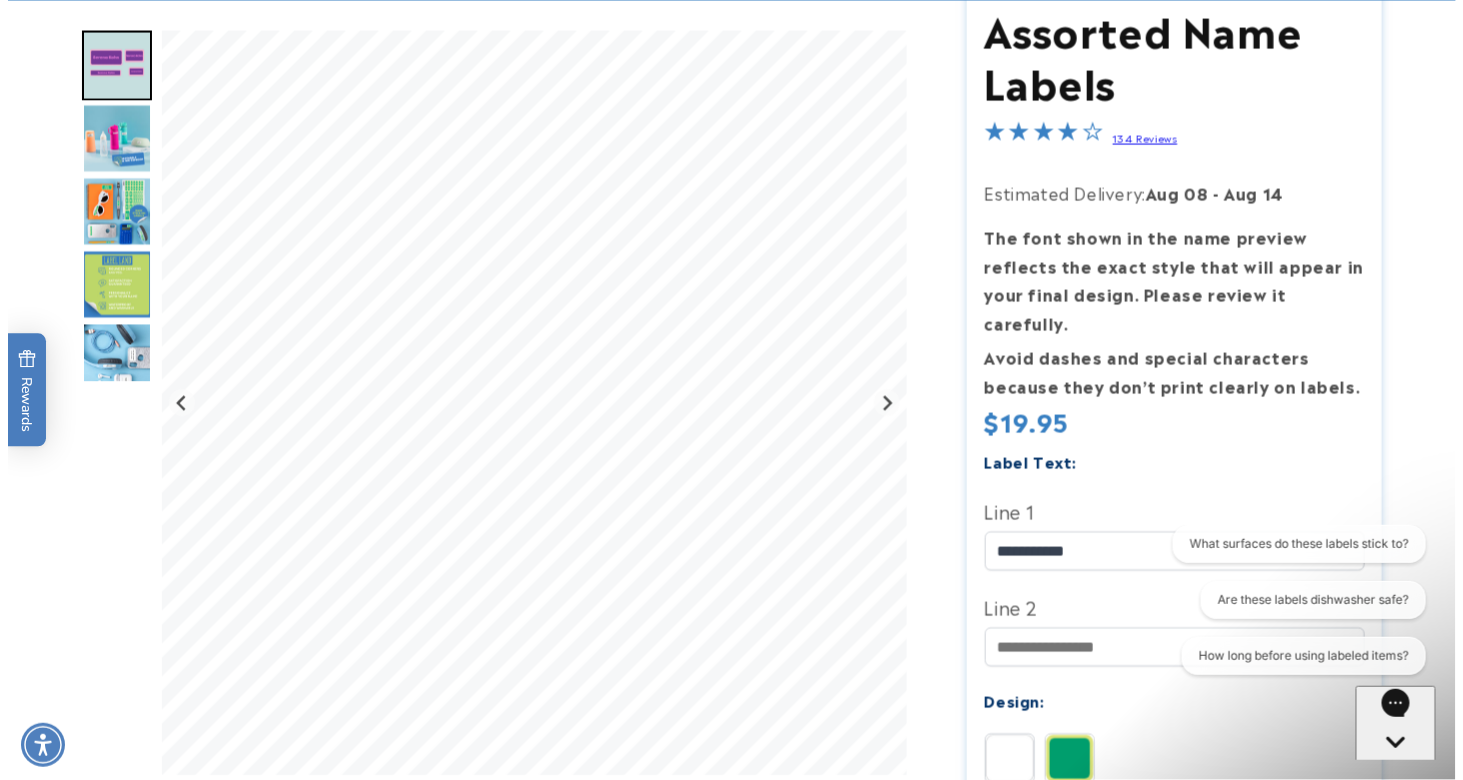 scroll, scrollTop: 1187, scrollLeft: 0, axis: vertical 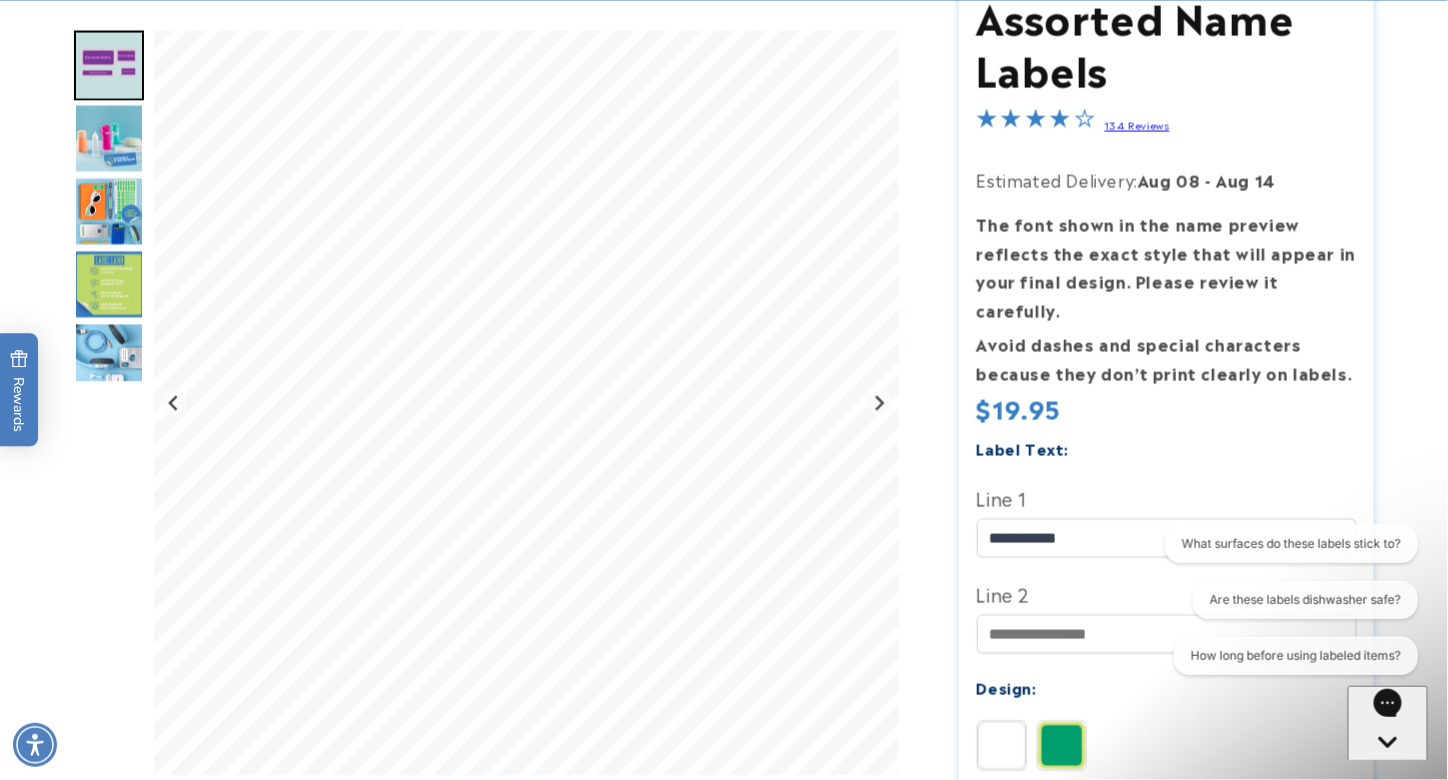 click on "Add to cart" at bounding box center [1166, 1309] 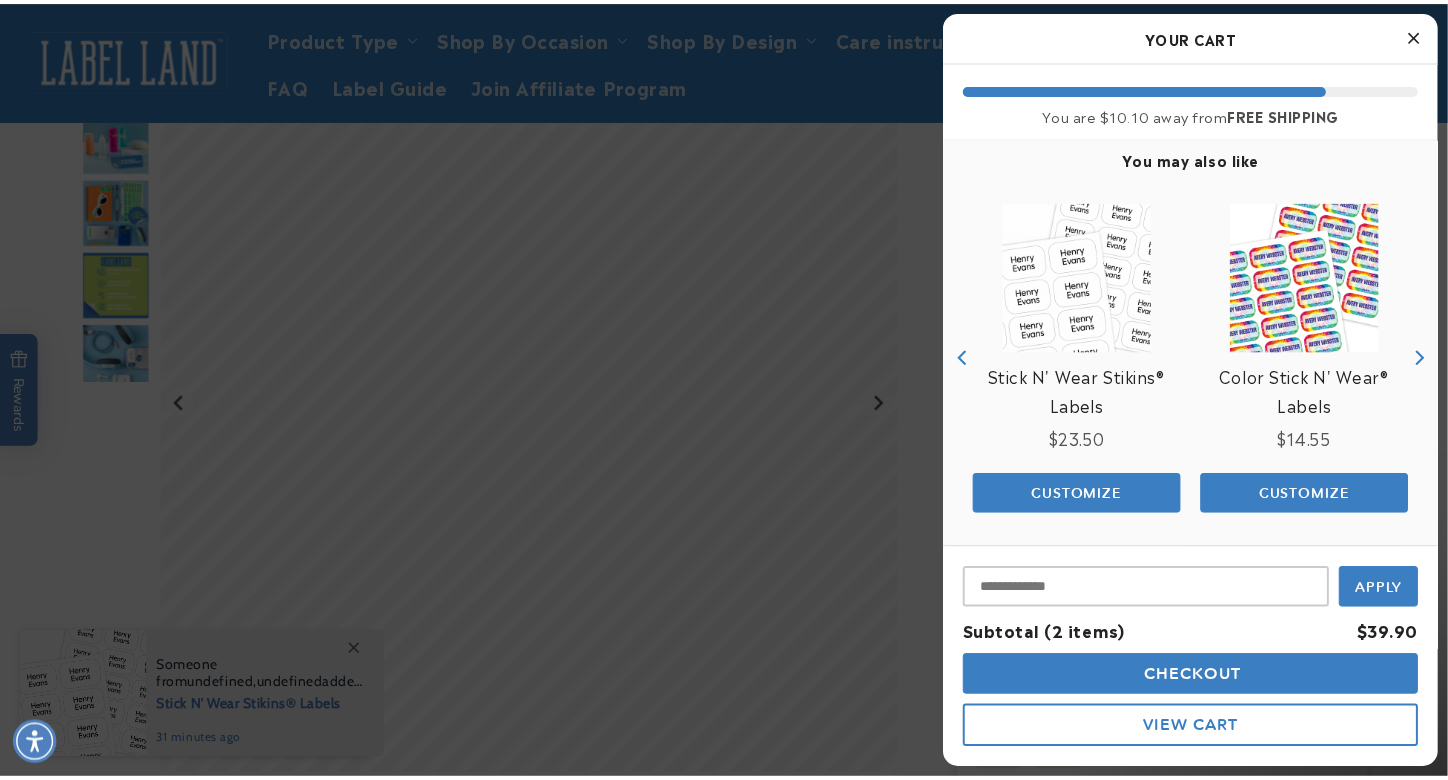 scroll, scrollTop: 0, scrollLeft: 0, axis: both 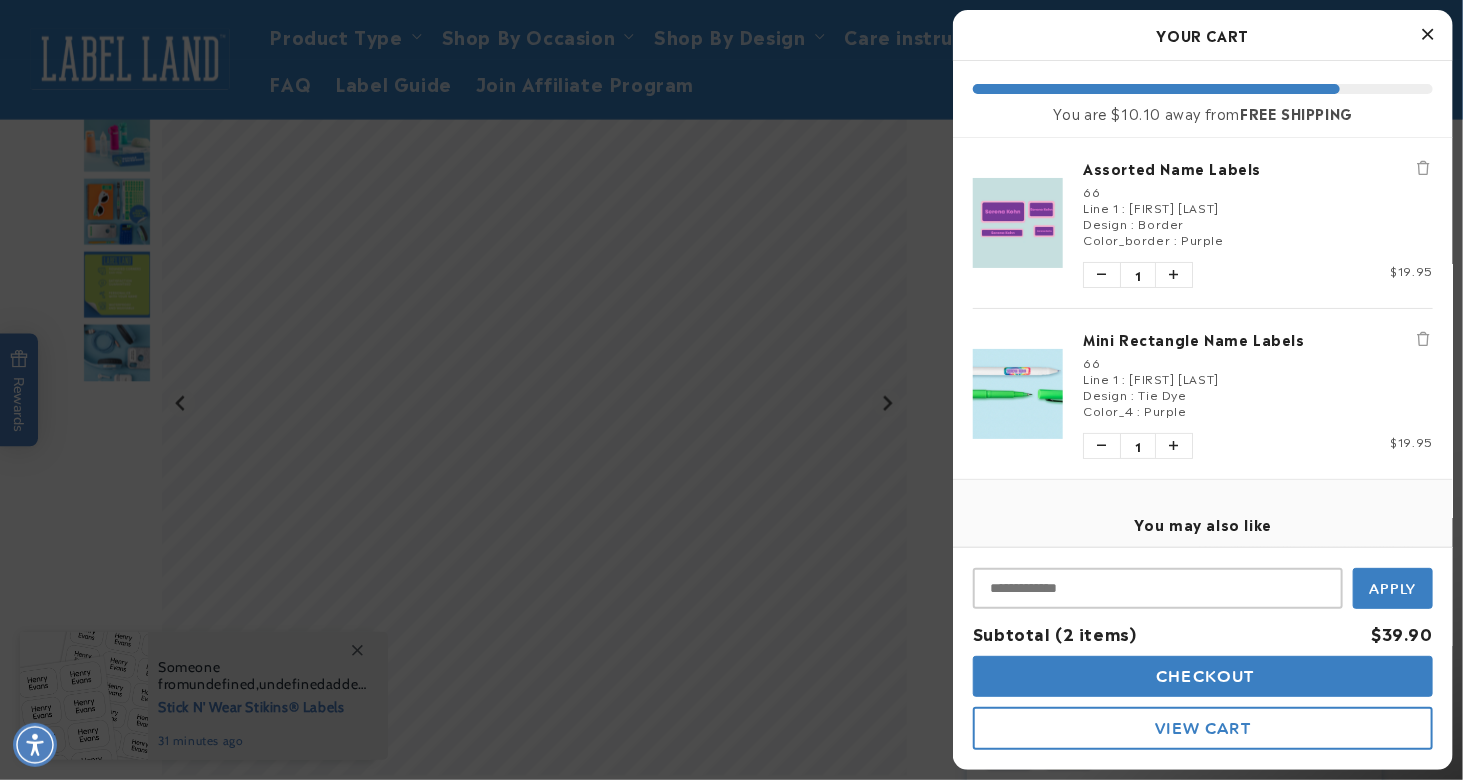 click at bounding box center (1428, 35) 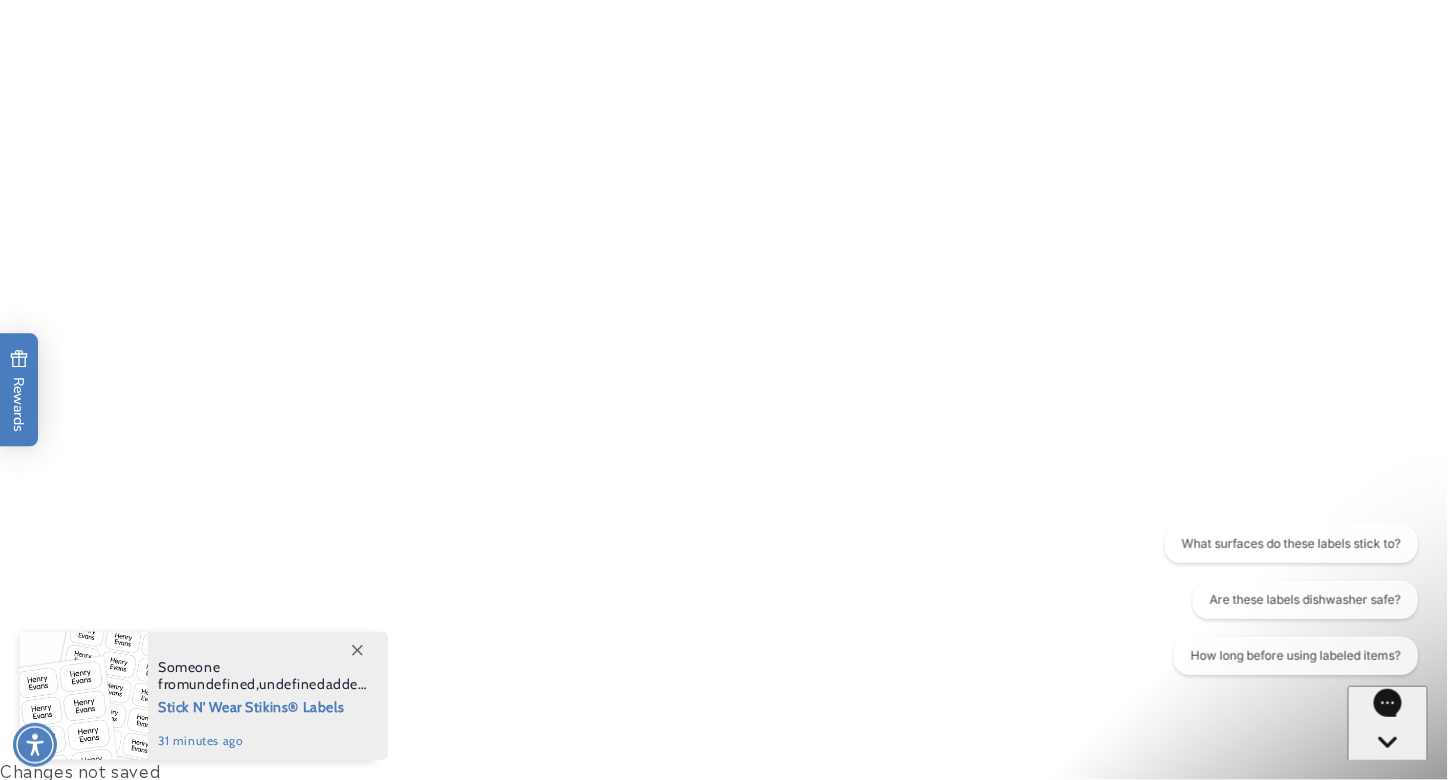 scroll, scrollTop: 0, scrollLeft: 0, axis: both 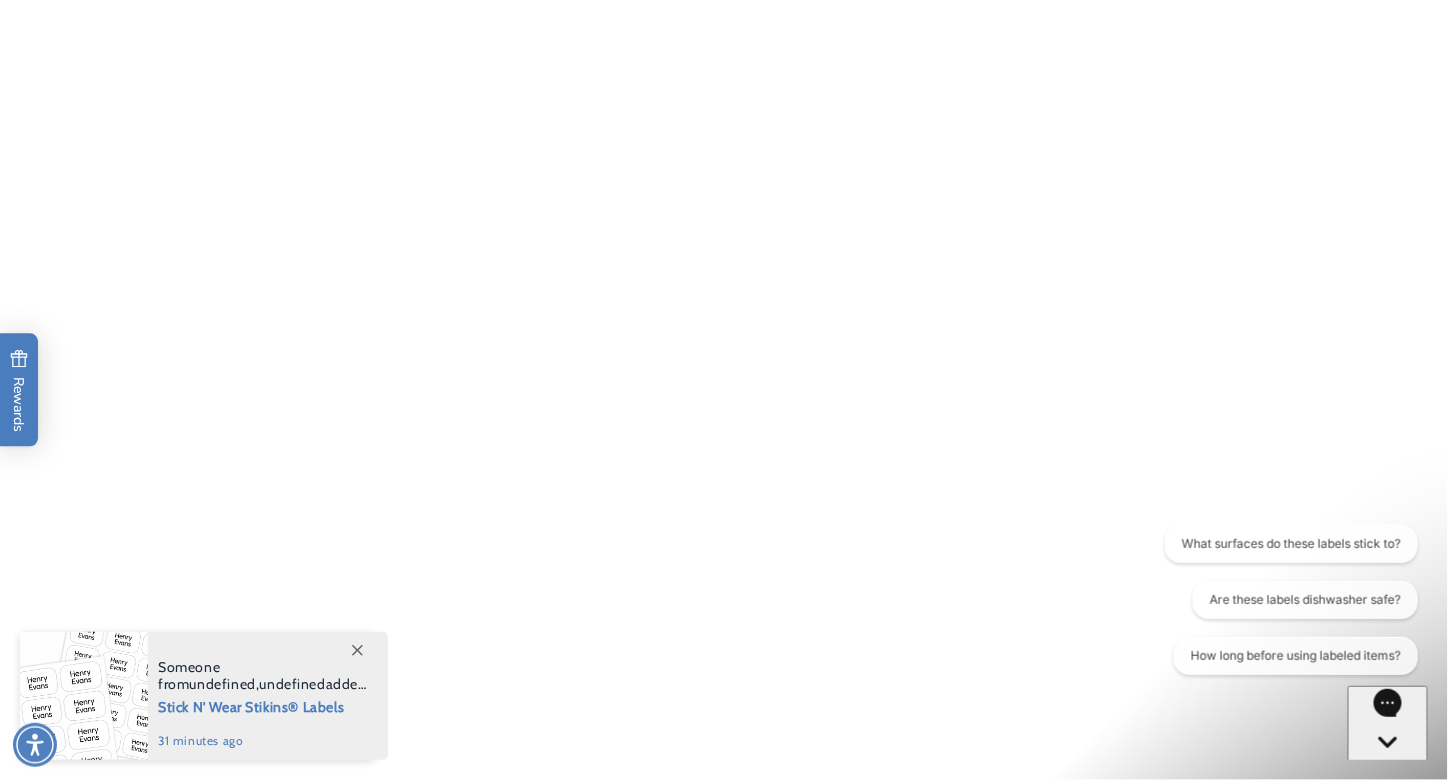 click on "2 2 items" at bounding box center (1408, 1077) 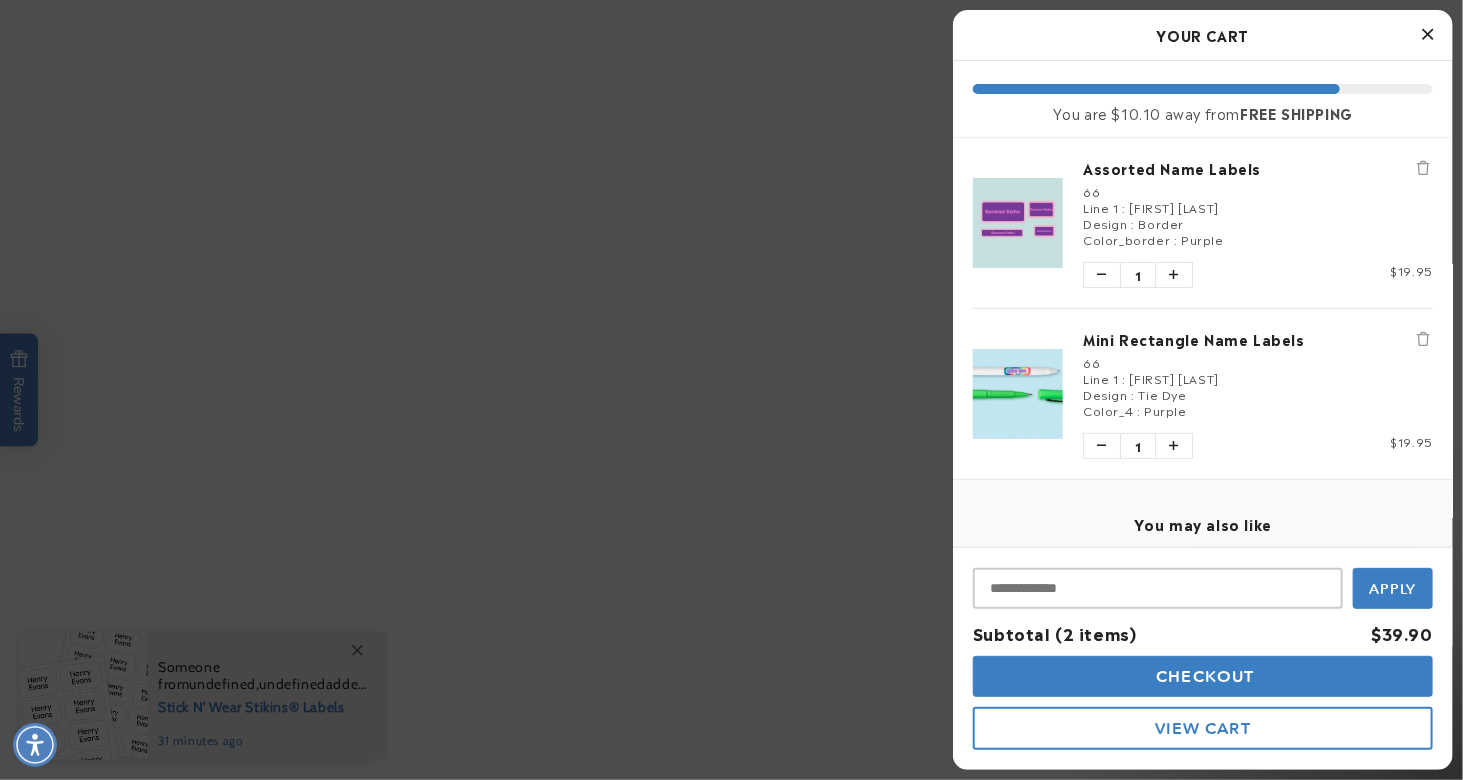 click at bounding box center [1428, 34] 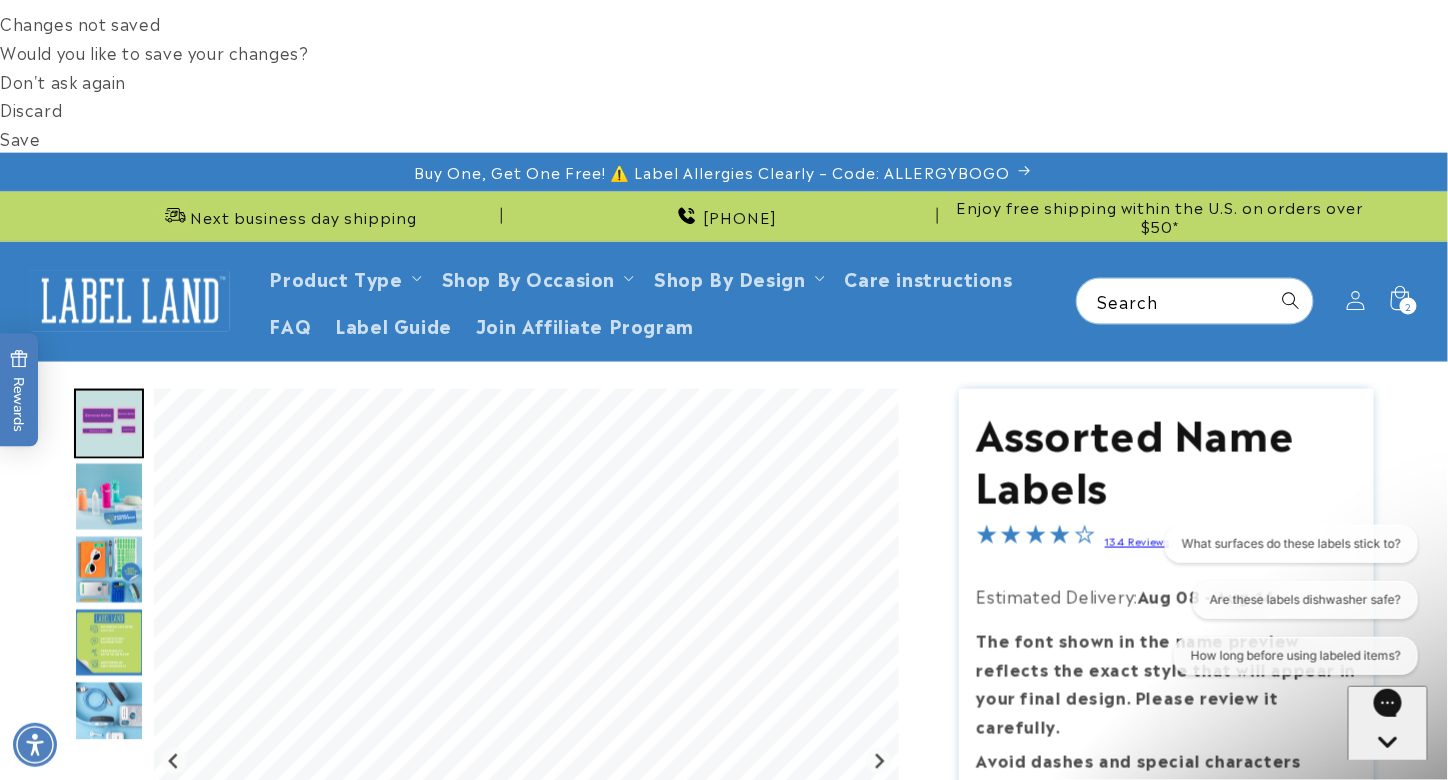 scroll, scrollTop: 873, scrollLeft: 0, axis: vertical 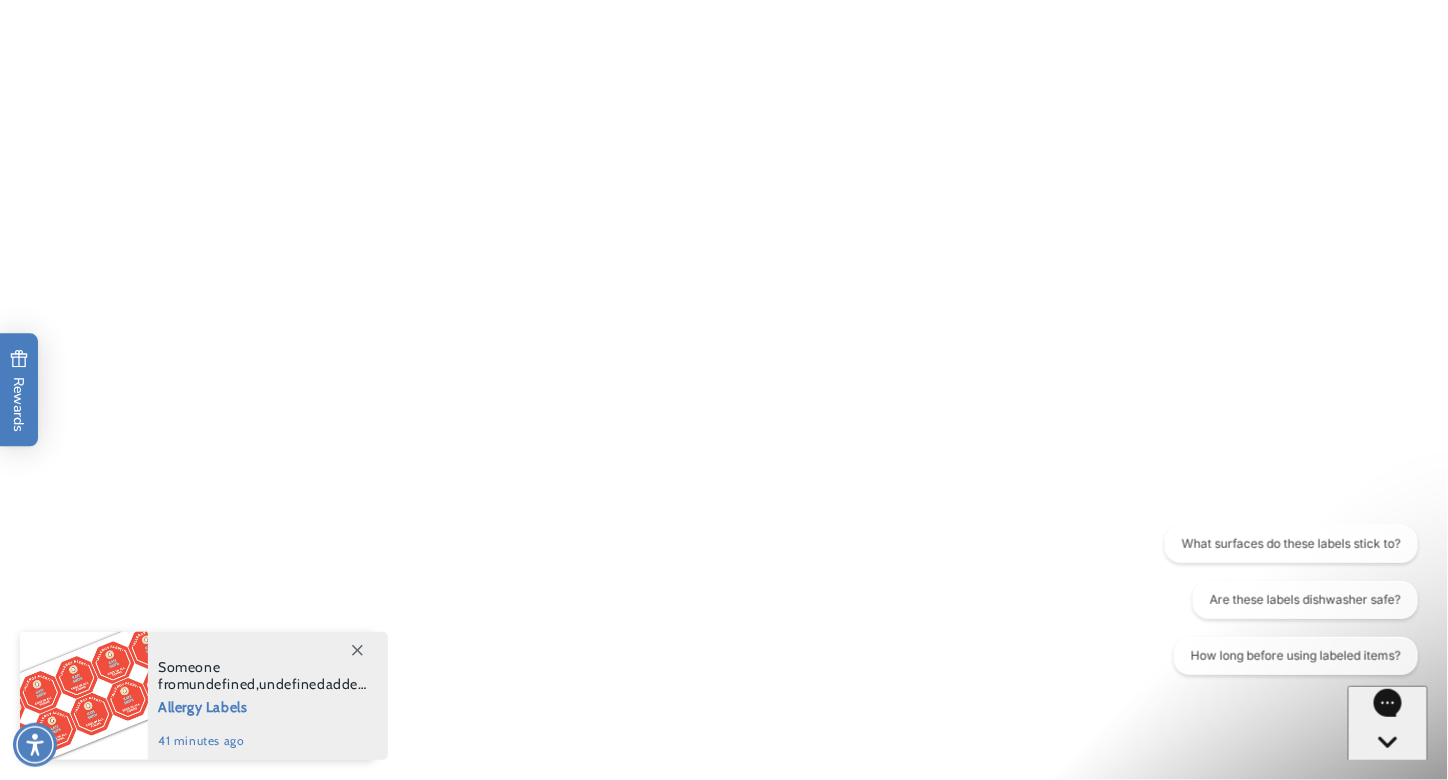 click on "School Supply Kit" at bounding box center (358, 1339) 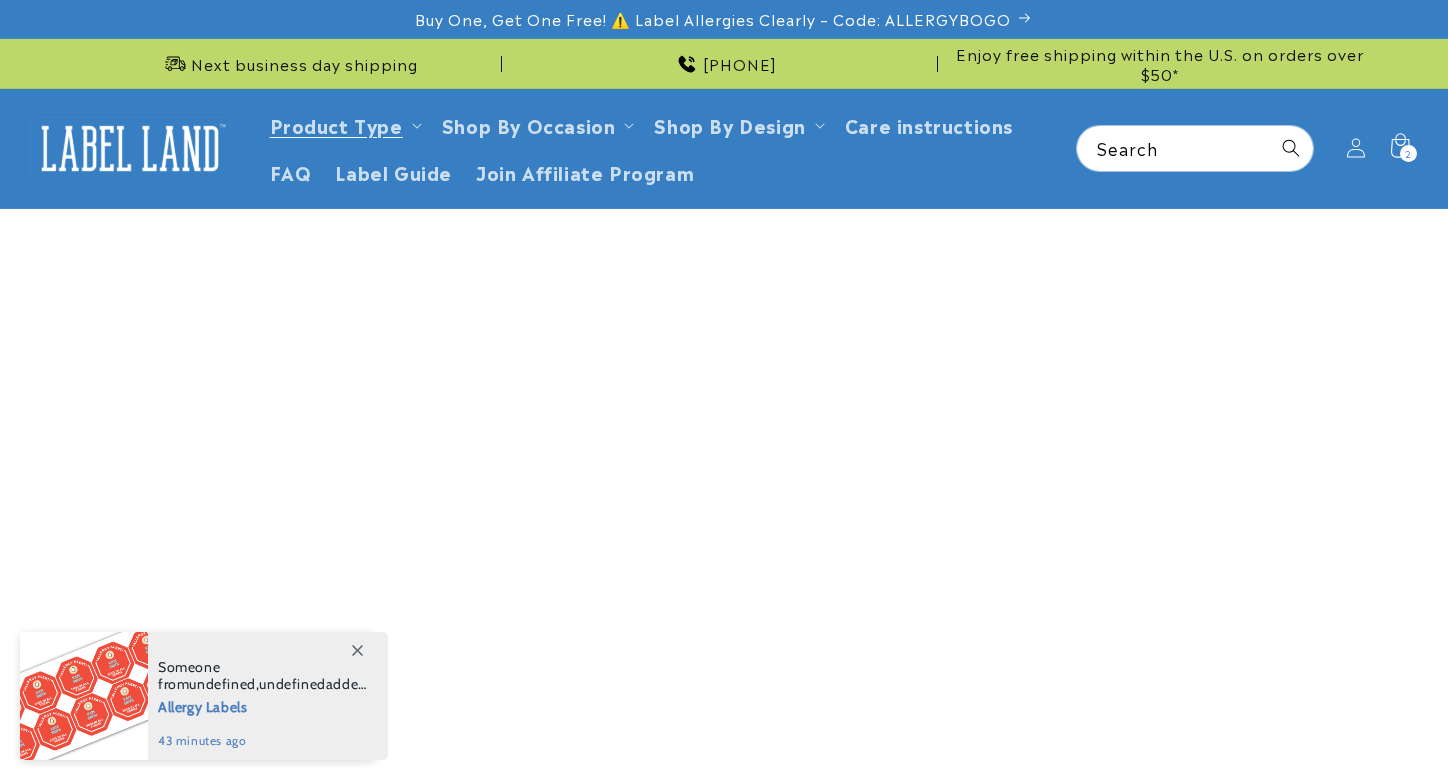 scroll, scrollTop: 0, scrollLeft: 0, axis: both 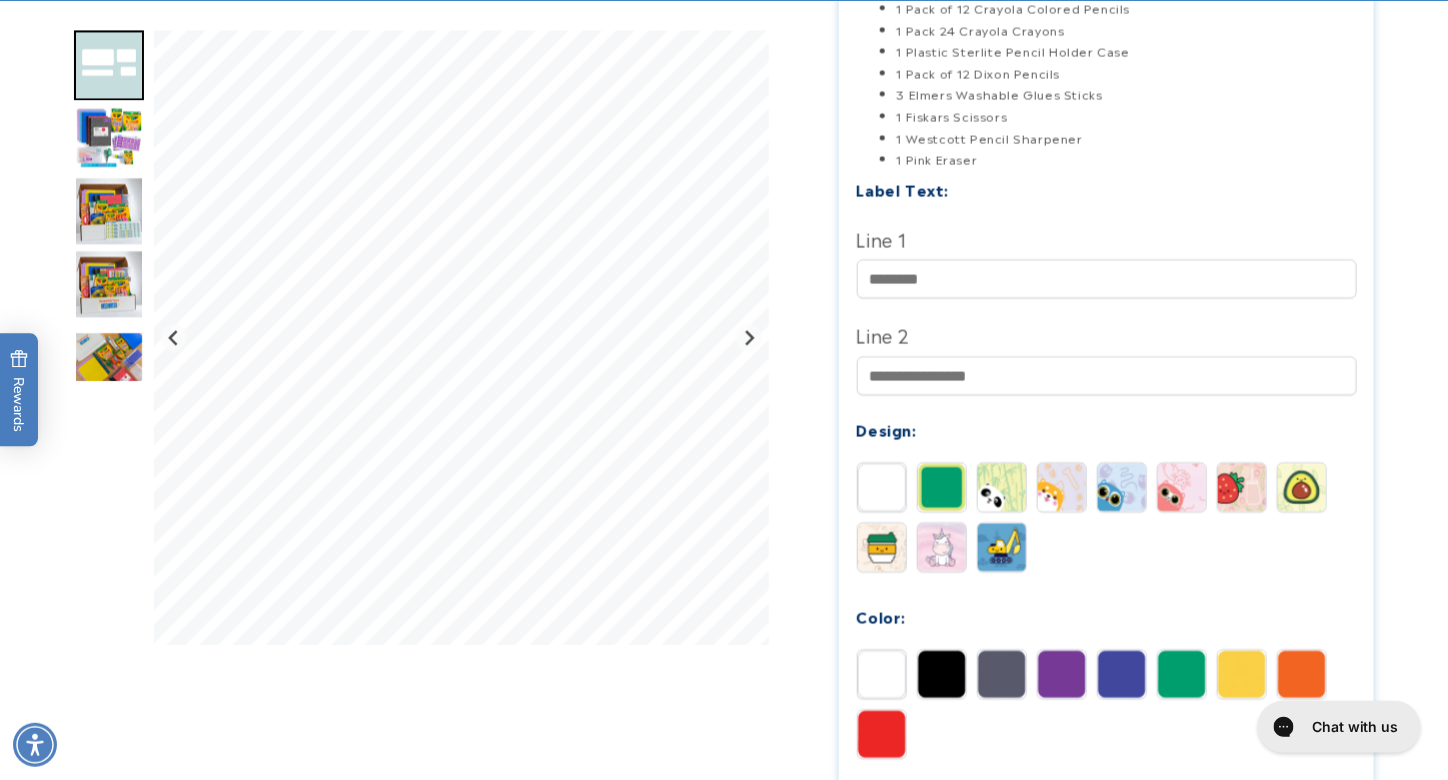 click on "School Value Pack | Galaxy" at bounding box center [560, 1482] 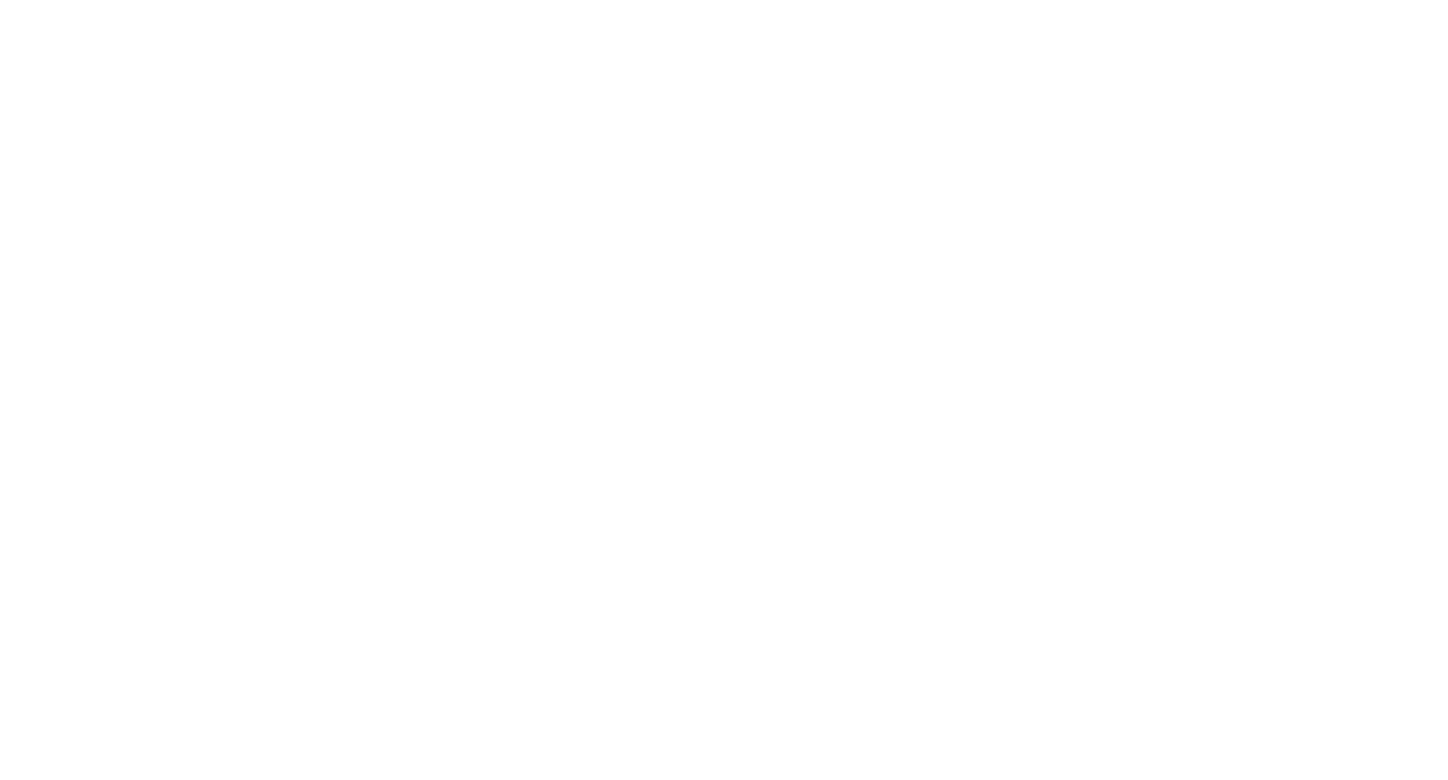 scroll, scrollTop: 0, scrollLeft: 0, axis: both 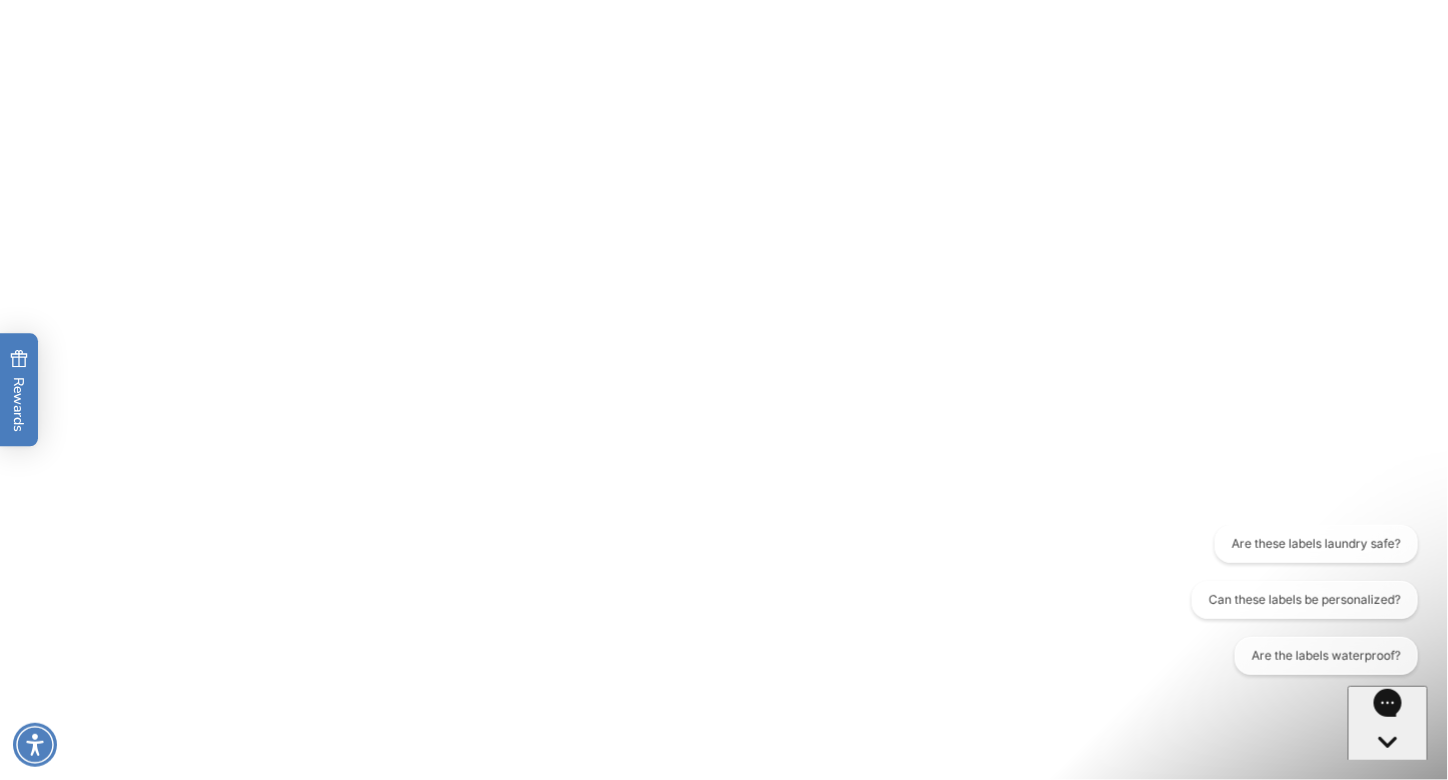 click on "Next business day shipping
[PHONE]
Enjoy free shipping within the U.S. on orders over $50*
Next business day shipping
[PHONE]
Enjoy free shipping within the U.S. on orders over $50*" at bounding box center (724, 390) 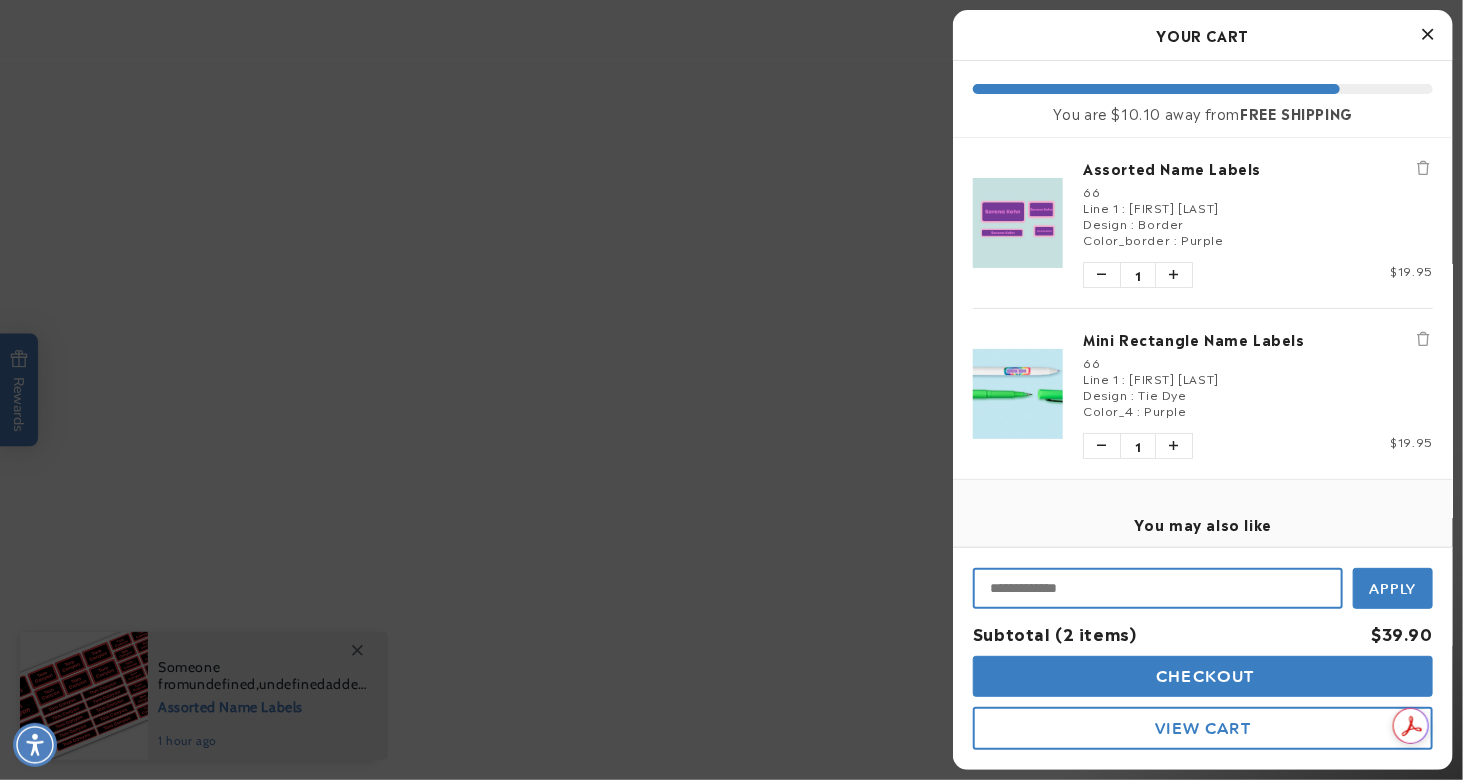 click at bounding box center [1158, 588] 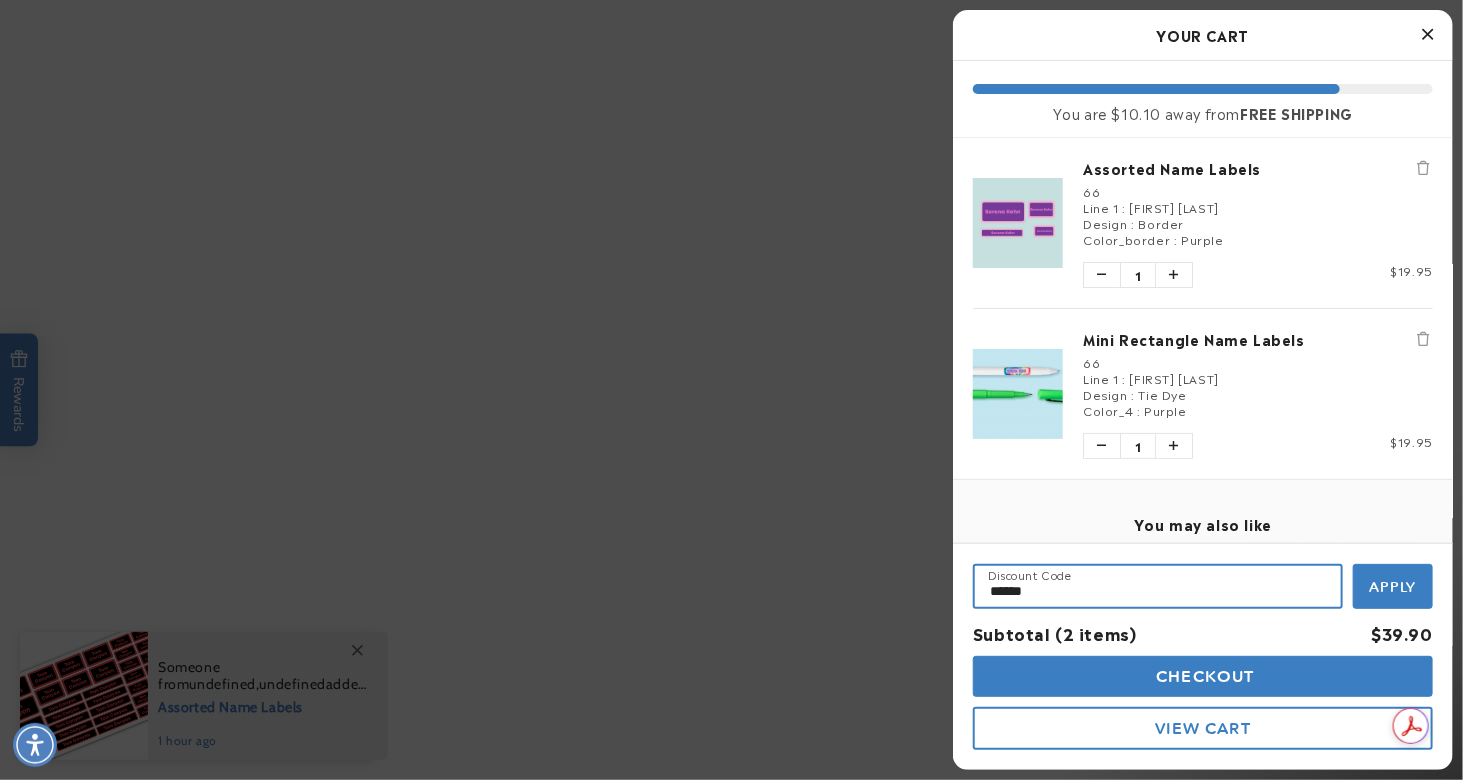 type on "******" 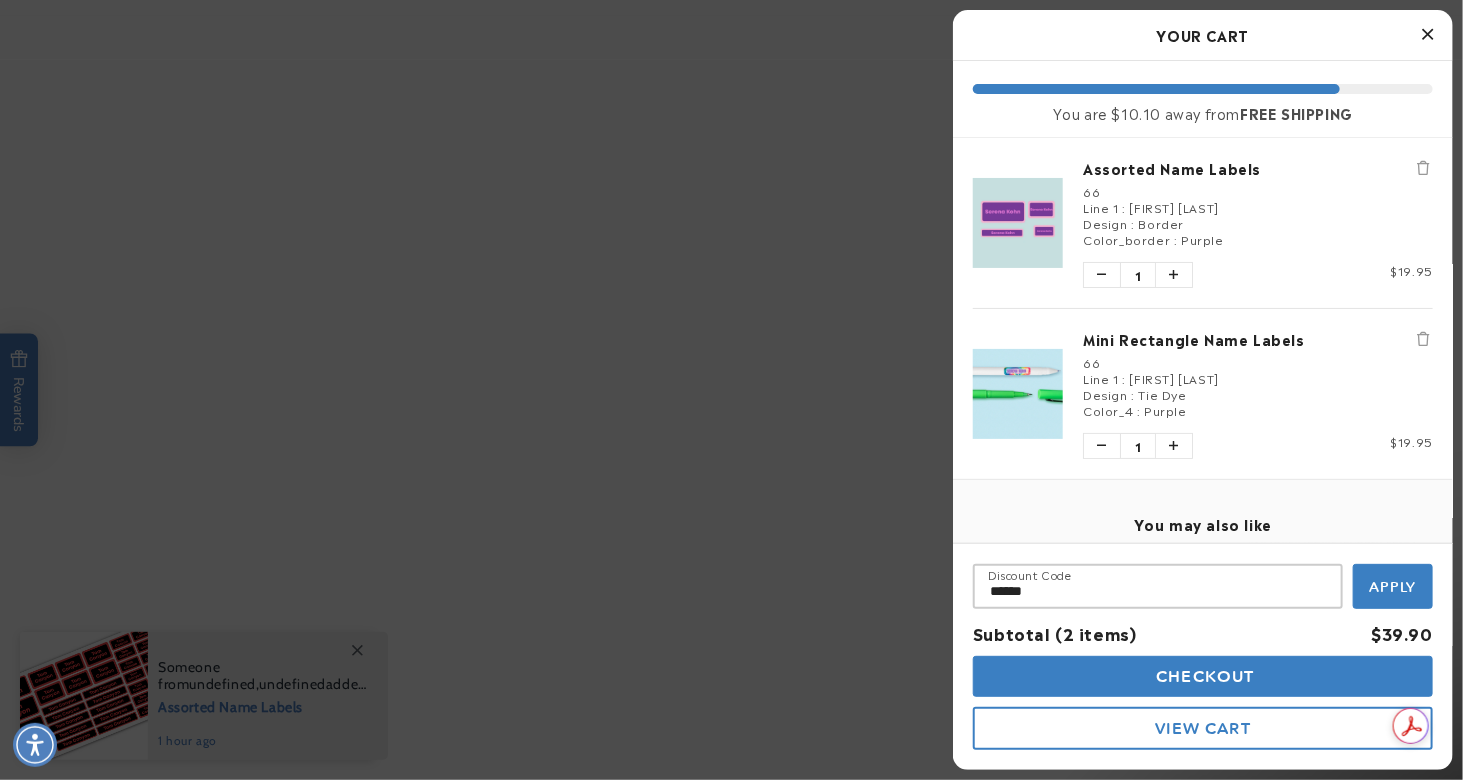 click on "Apply" at bounding box center [1393, 586] 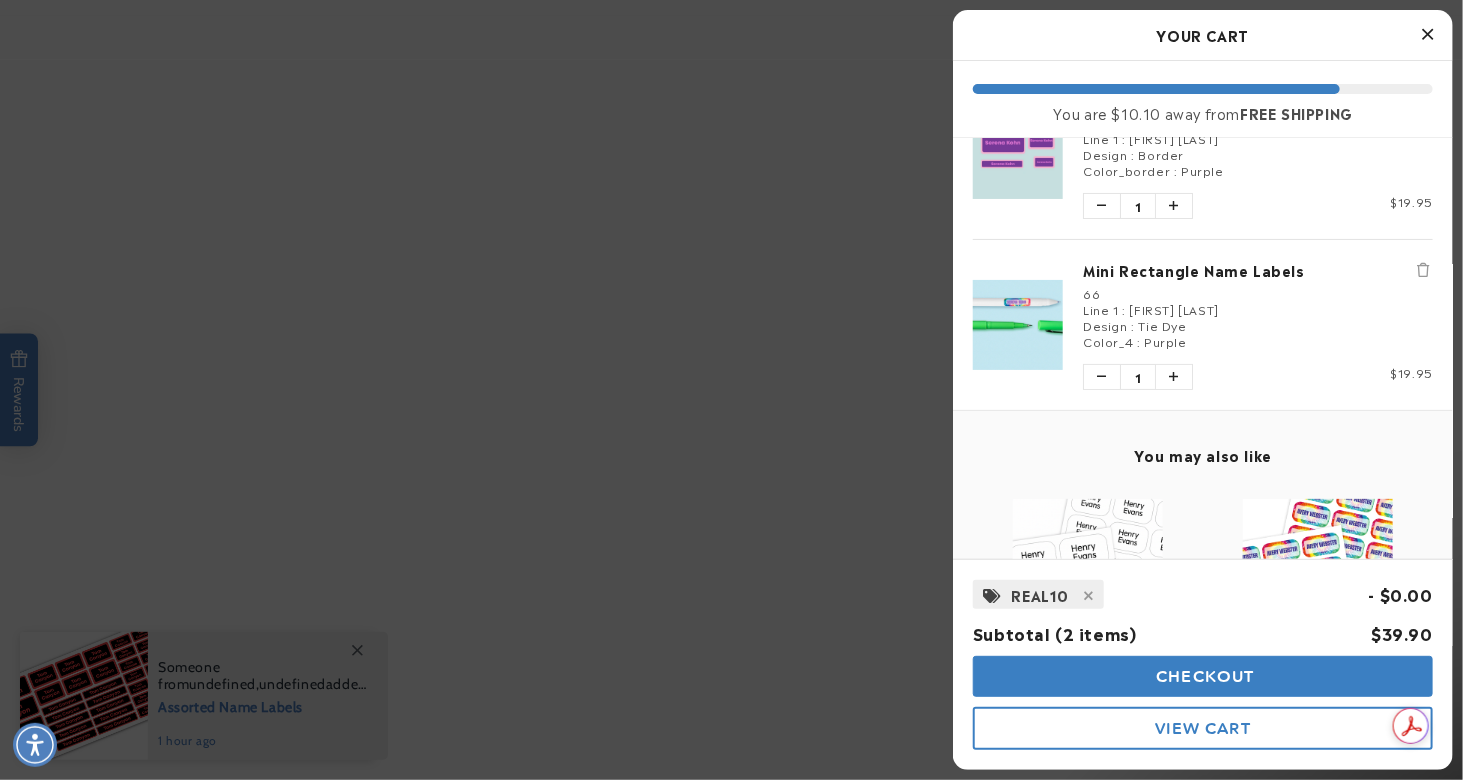 scroll, scrollTop: 0, scrollLeft: 0, axis: both 